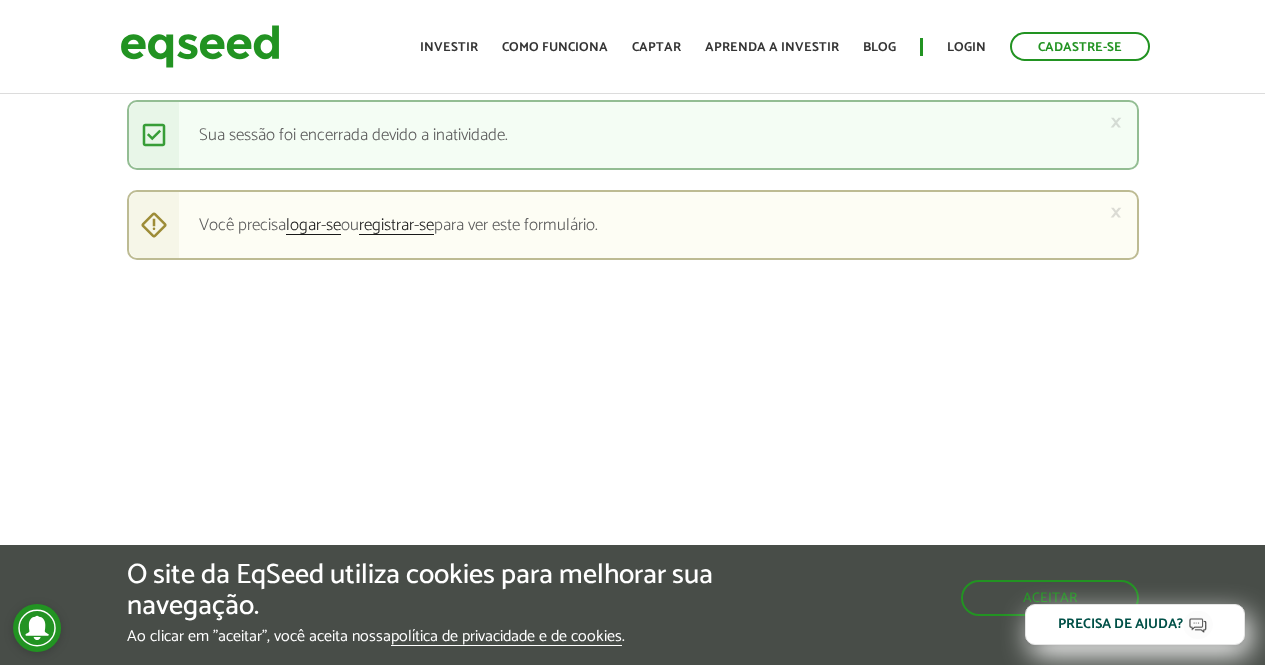 scroll, scrollTop: 0, scrollLeft: 0, axis: both 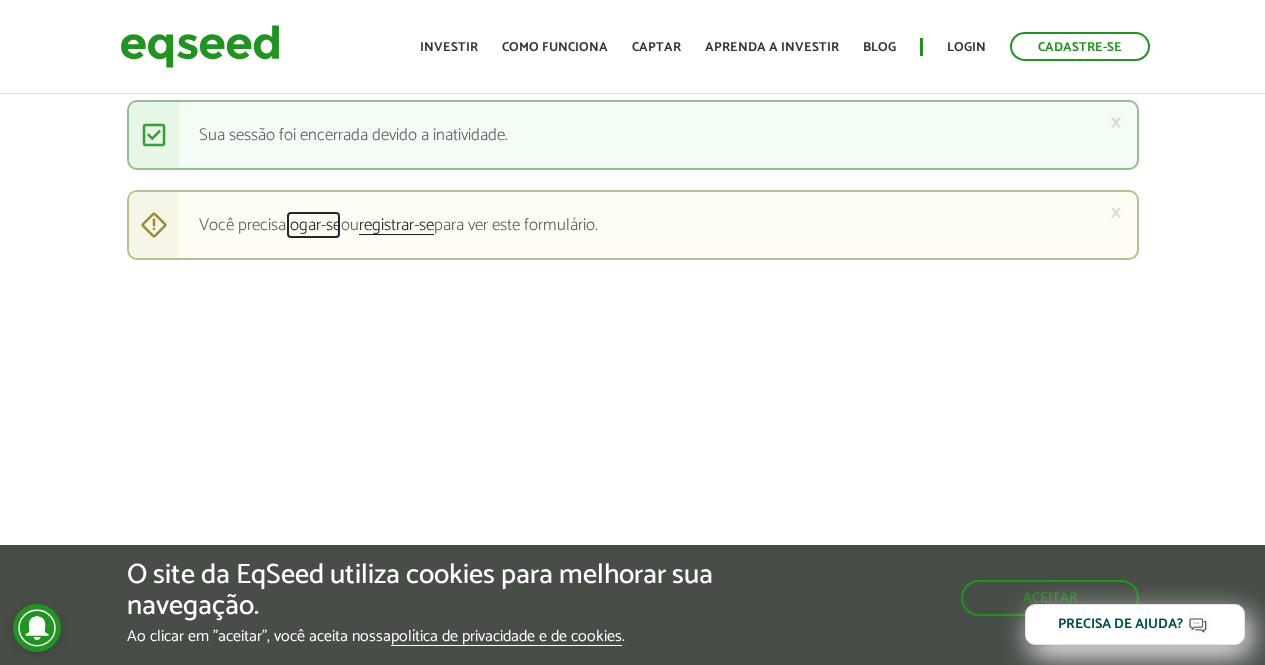 click on "logar-se" at bounding box center [313, 226] 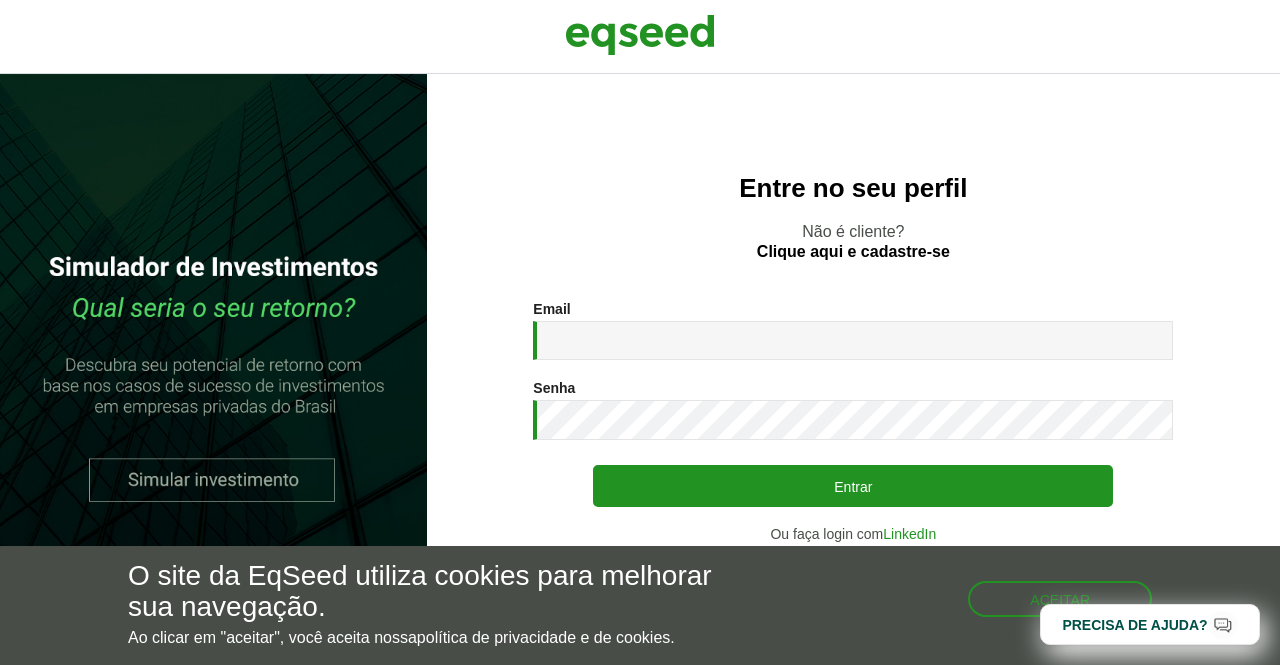 scroll, scrollTop: 0, scrollLeft: 0, axis: both 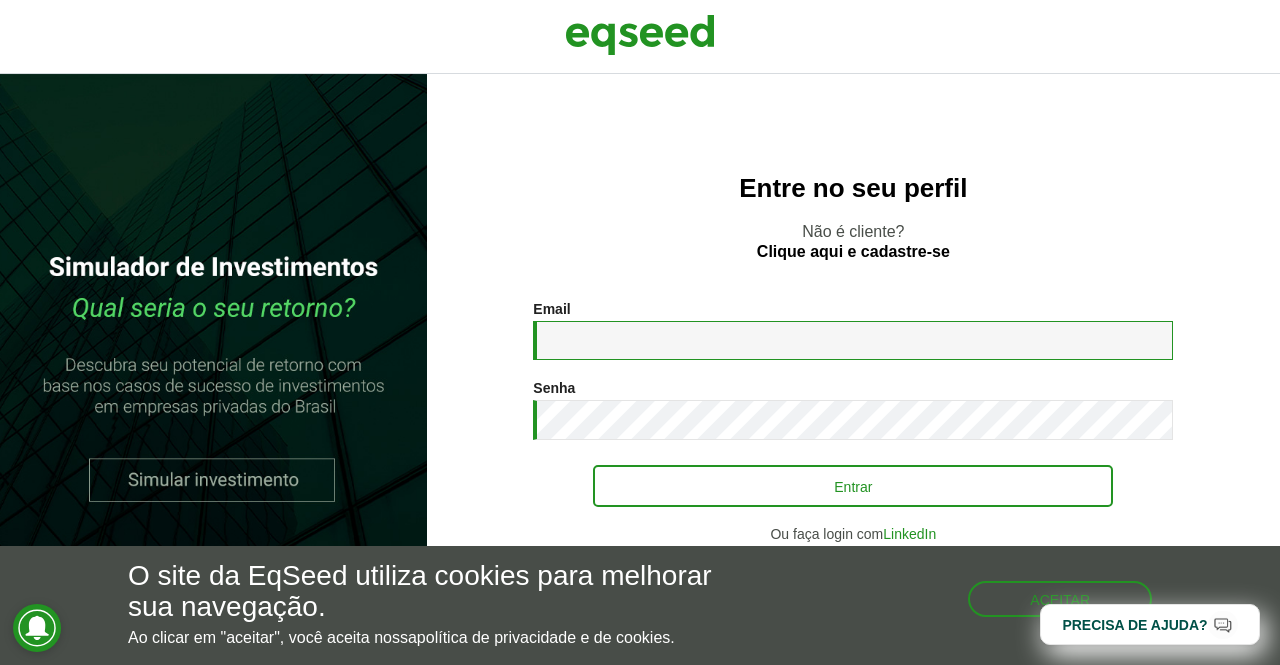 type on "**********" 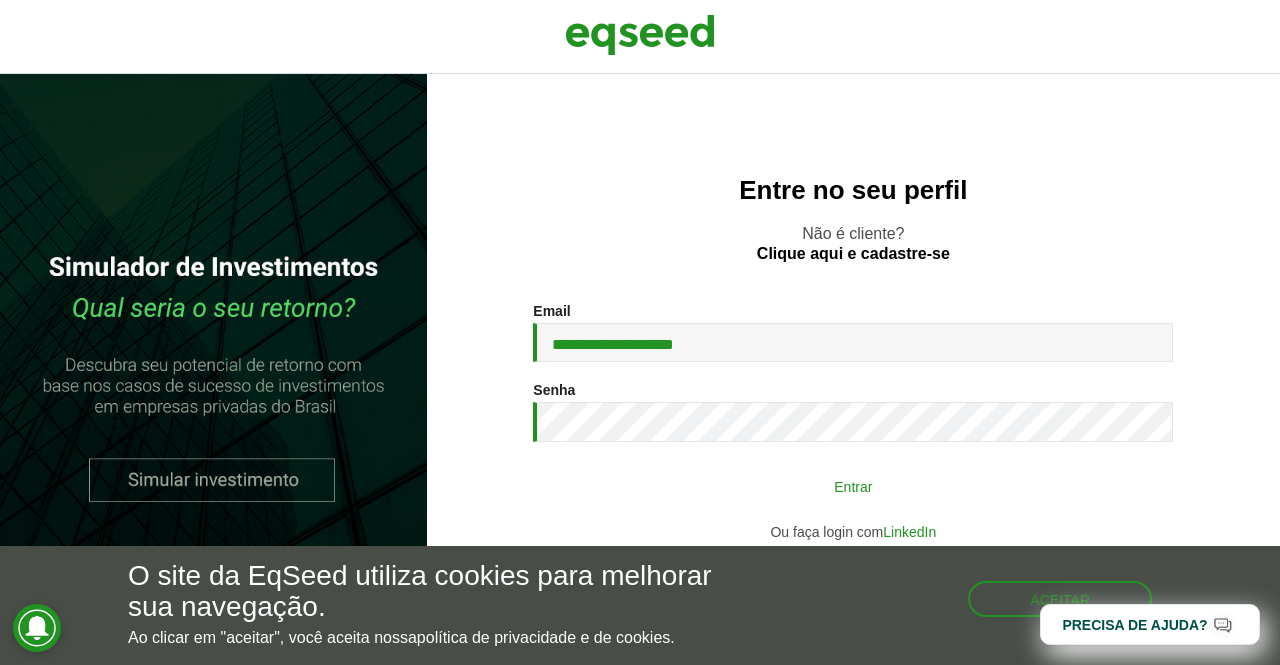 click on "Entrar" at bounding box center (853, 486) 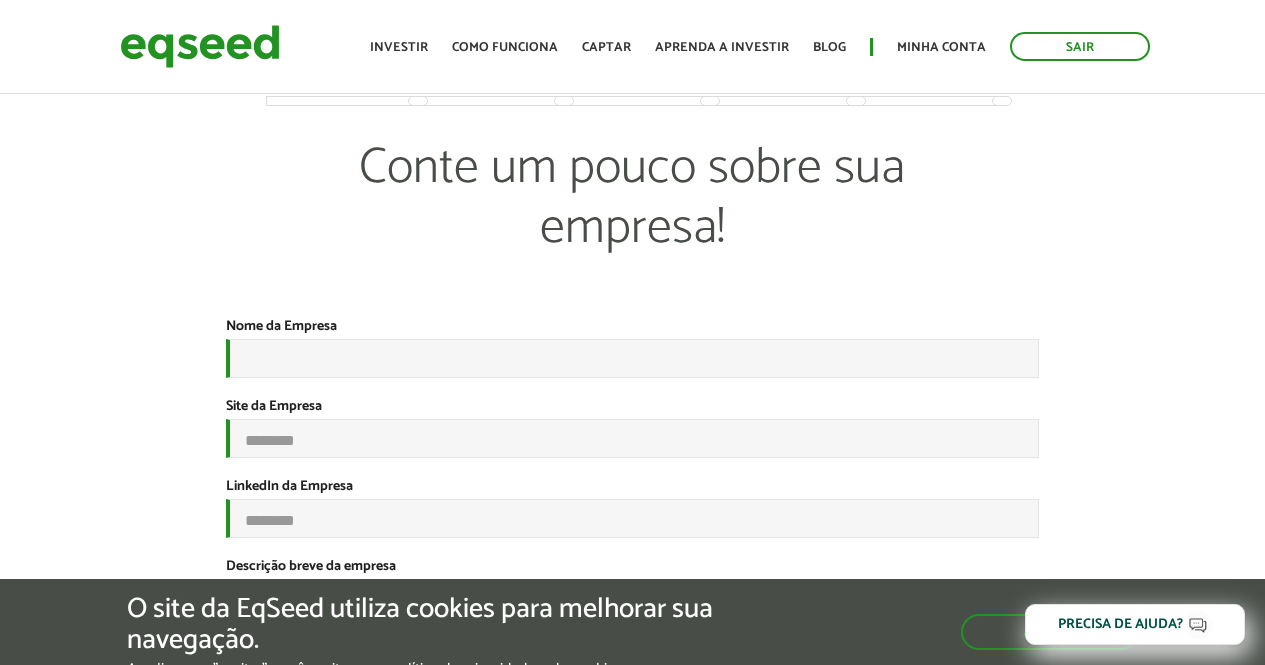 scroll, scrollTop: 0, scrollLeft: 0, axis: both 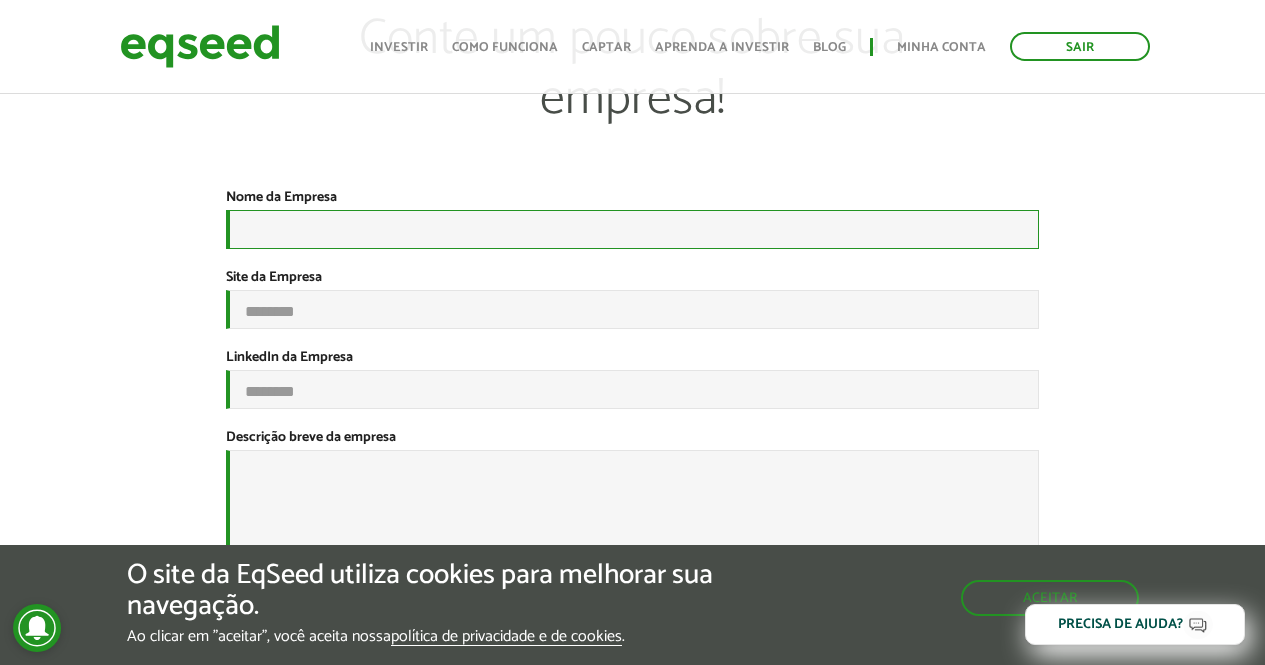 click on "Nome da Empresa  *" at bounding box center (632, 229) 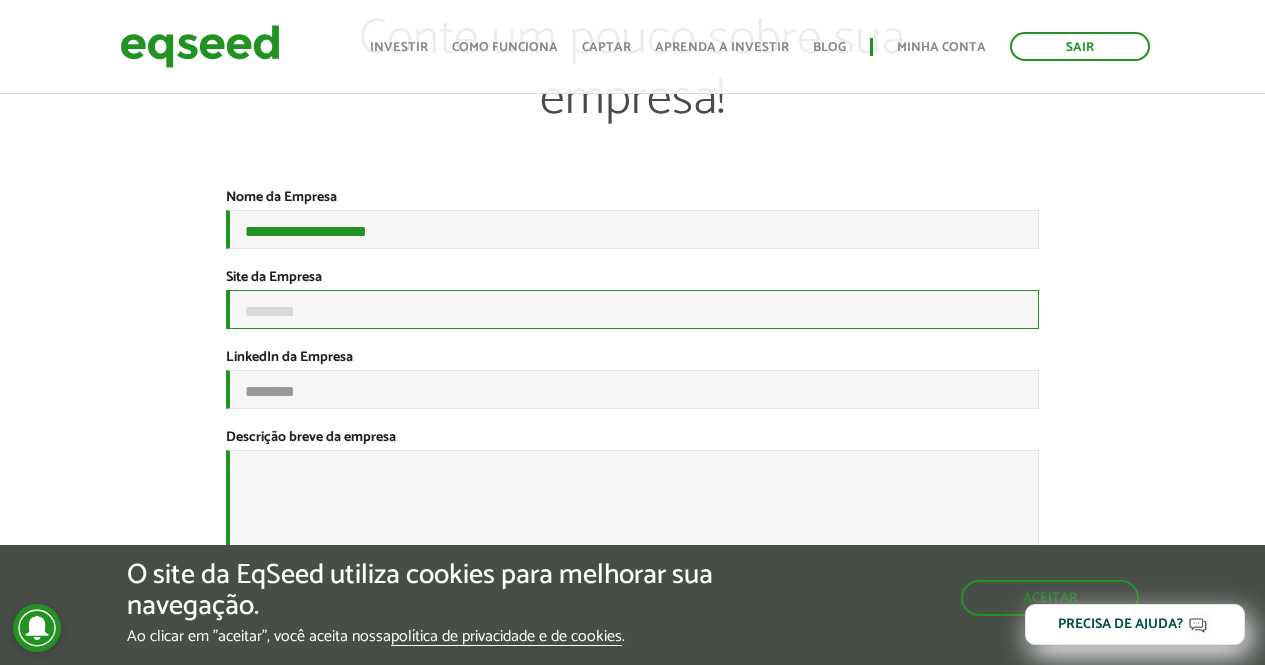 click on "Site da Empresa" at bounding box center (632, 309) 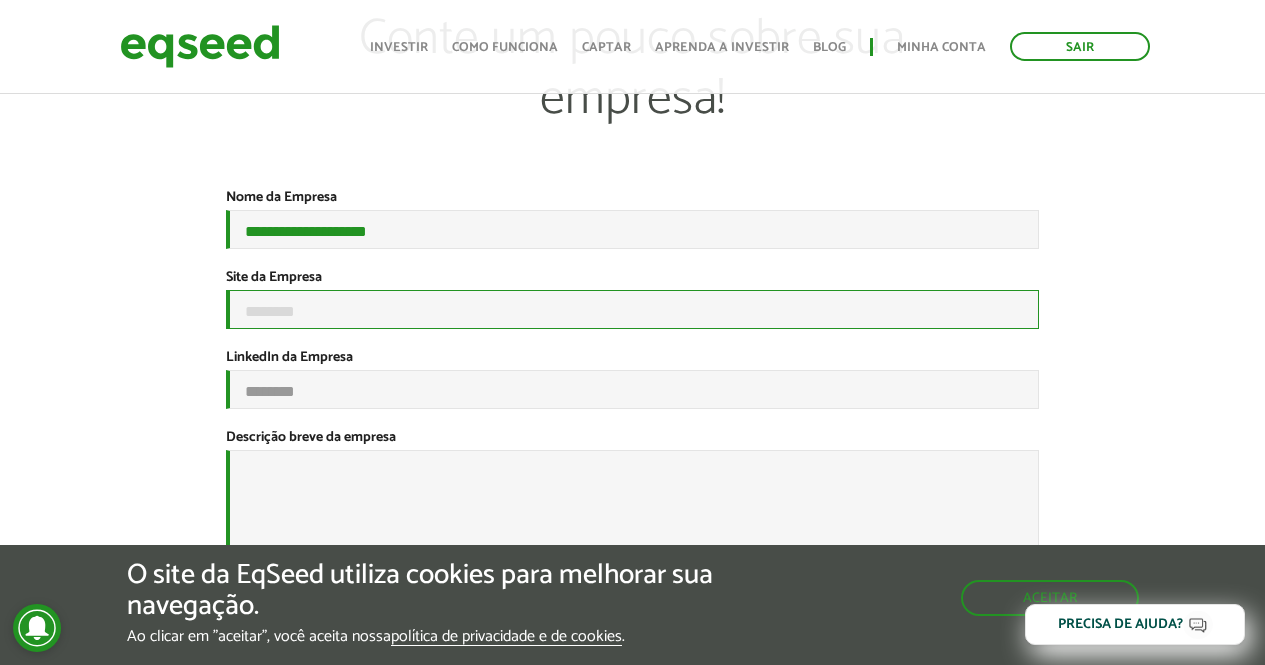type on "**********" 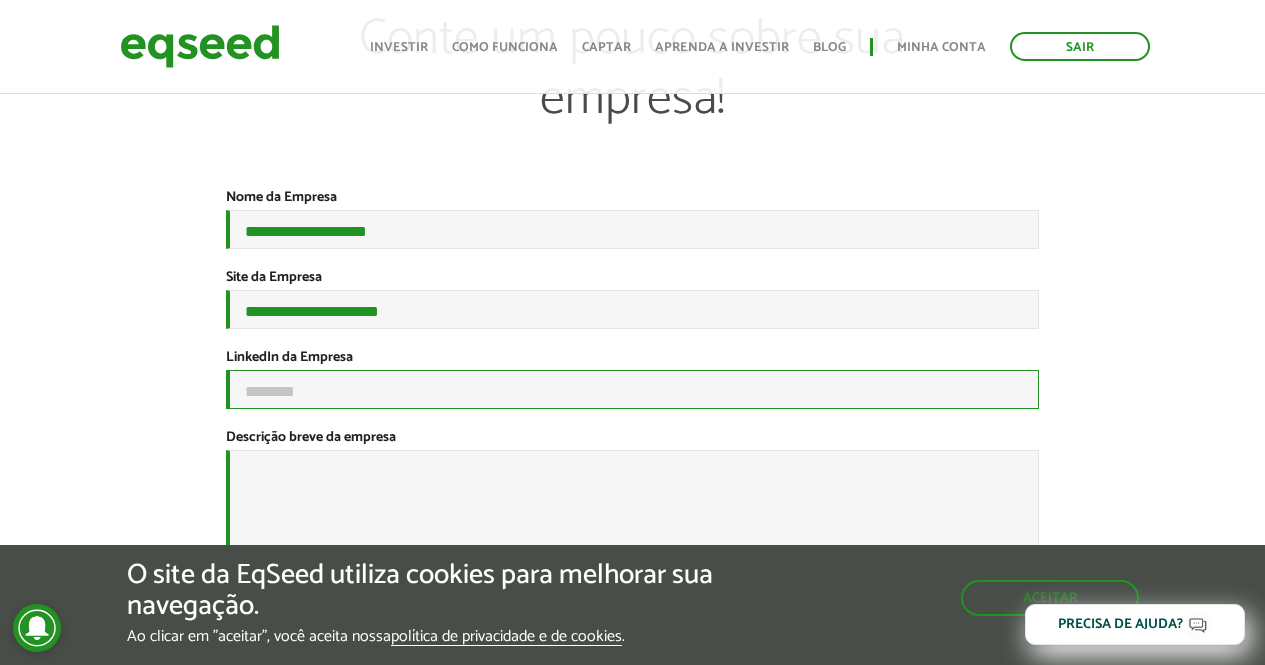 click on "LinkedIn da Empresa" at bounding box center (632, 389) 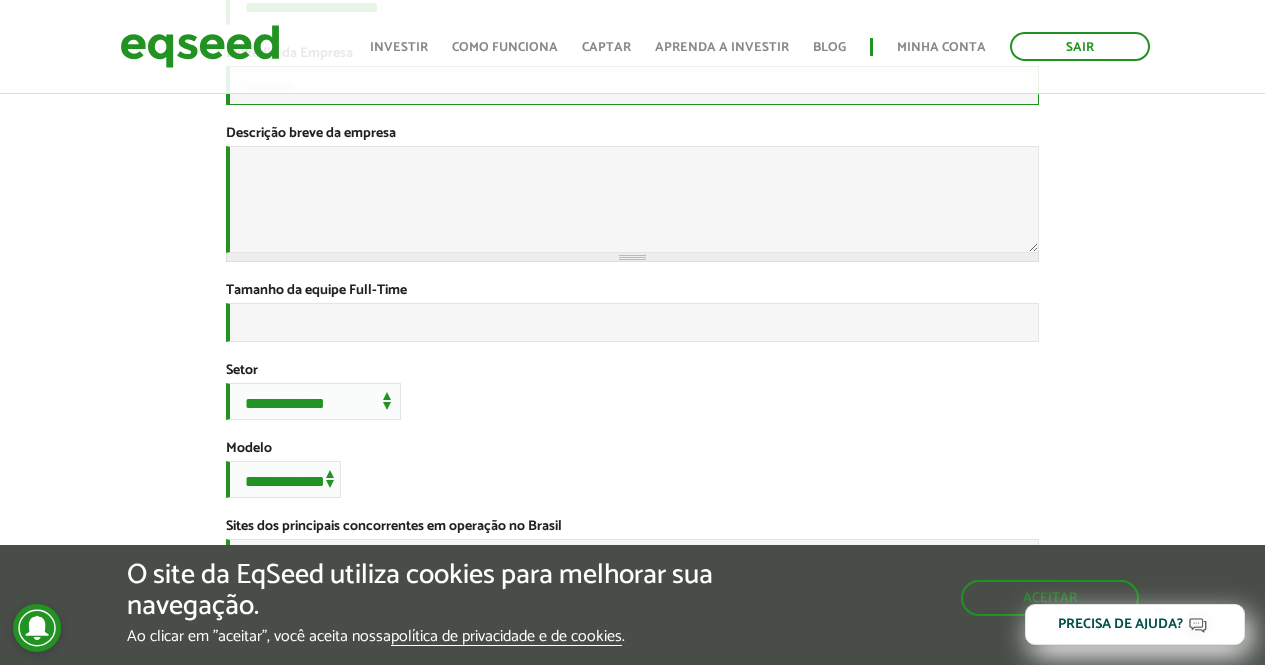 scroll, scrollTop: 429, scrollLeft: 0, axis: vertical 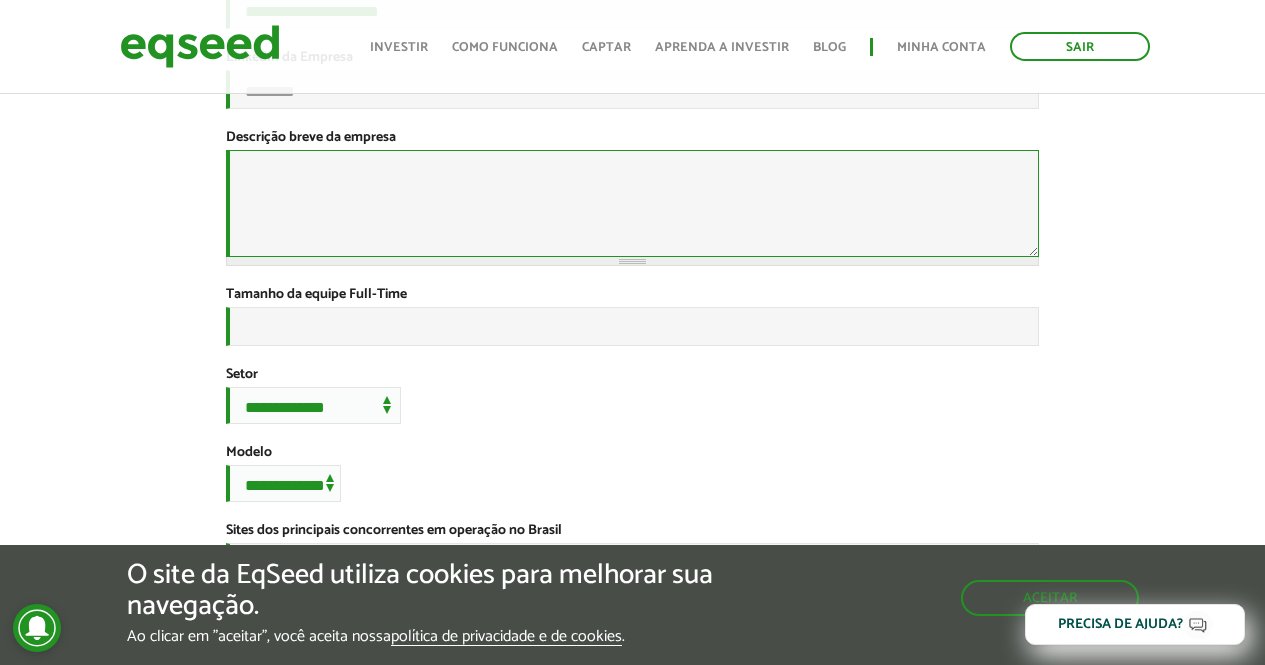 click on "Descrição breve da empresa  *" at bounding box center [632, 203] 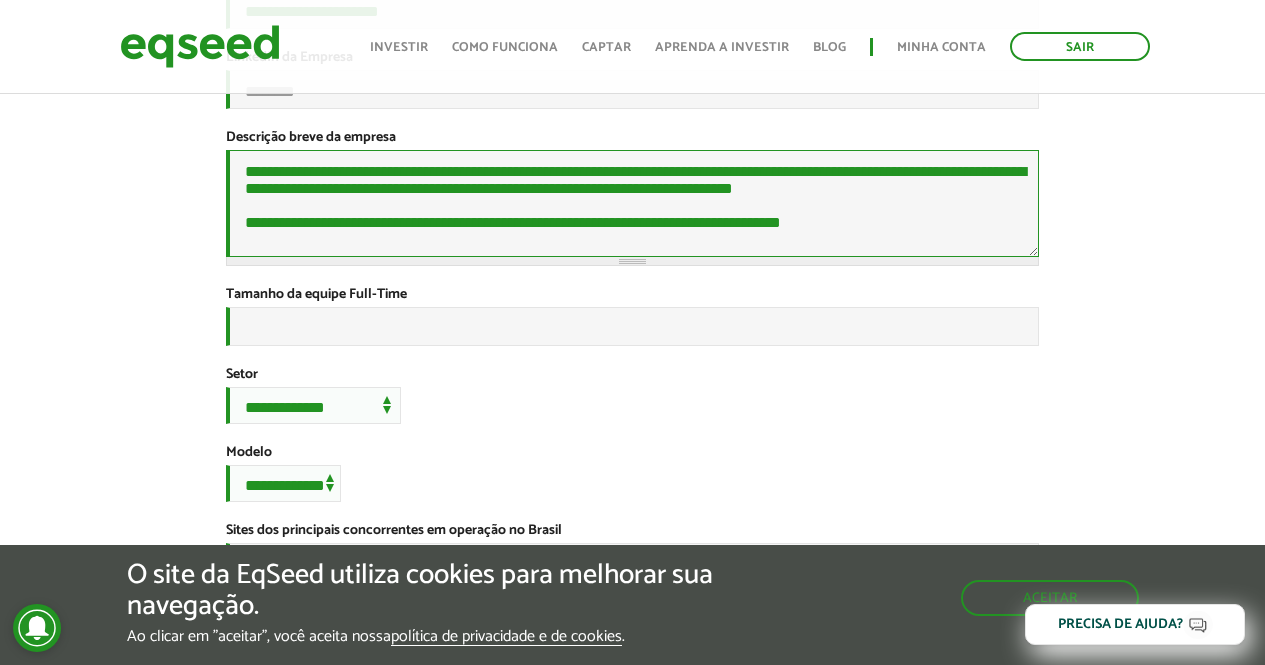 type on "**********" 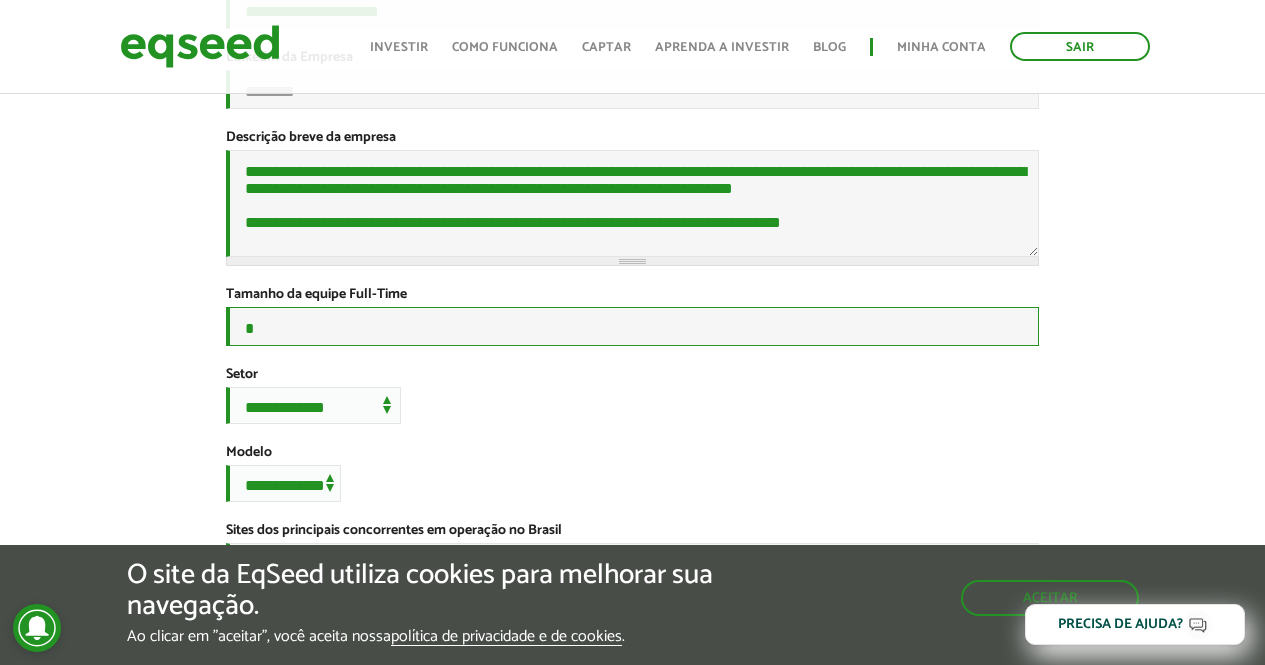 type on "*" 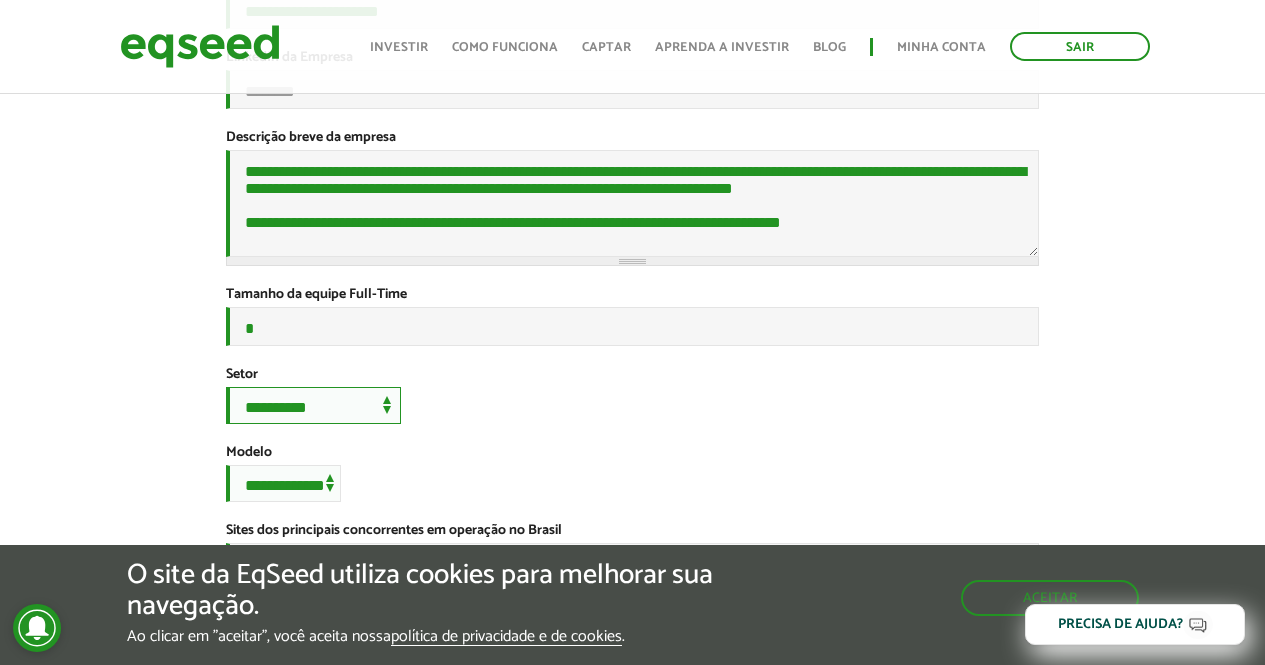 select on "**********" 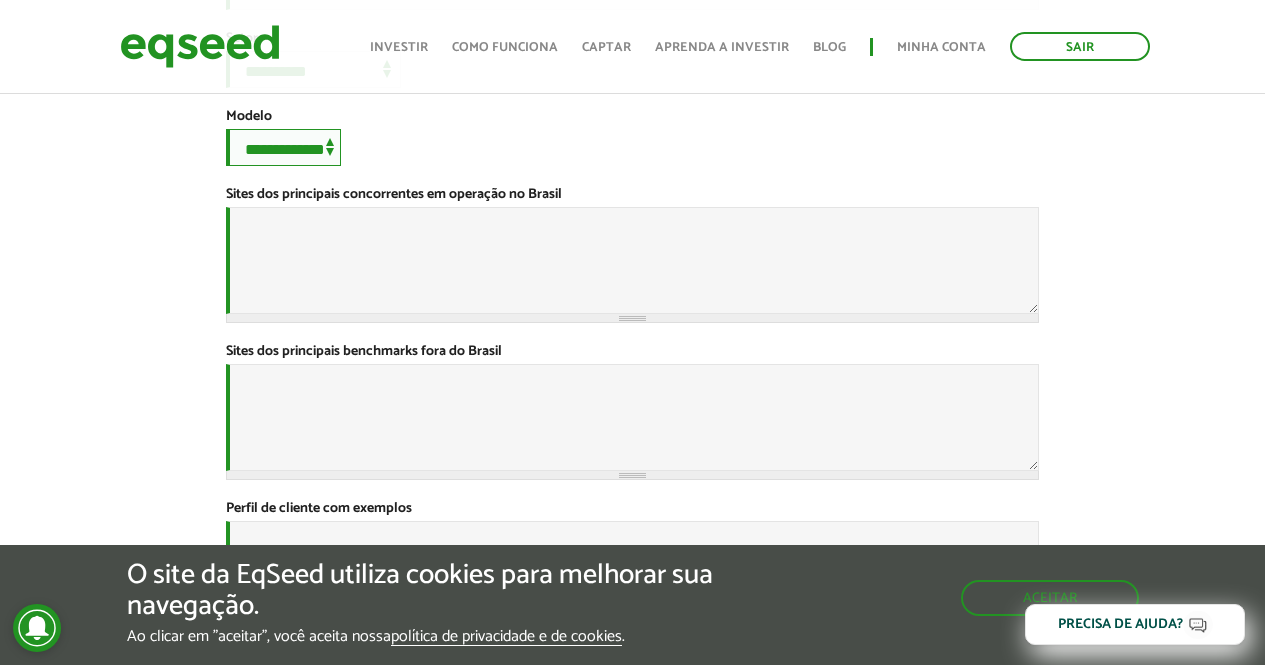 scroll, scrollTop: 784, scrollLeft: 0, axis: vertical 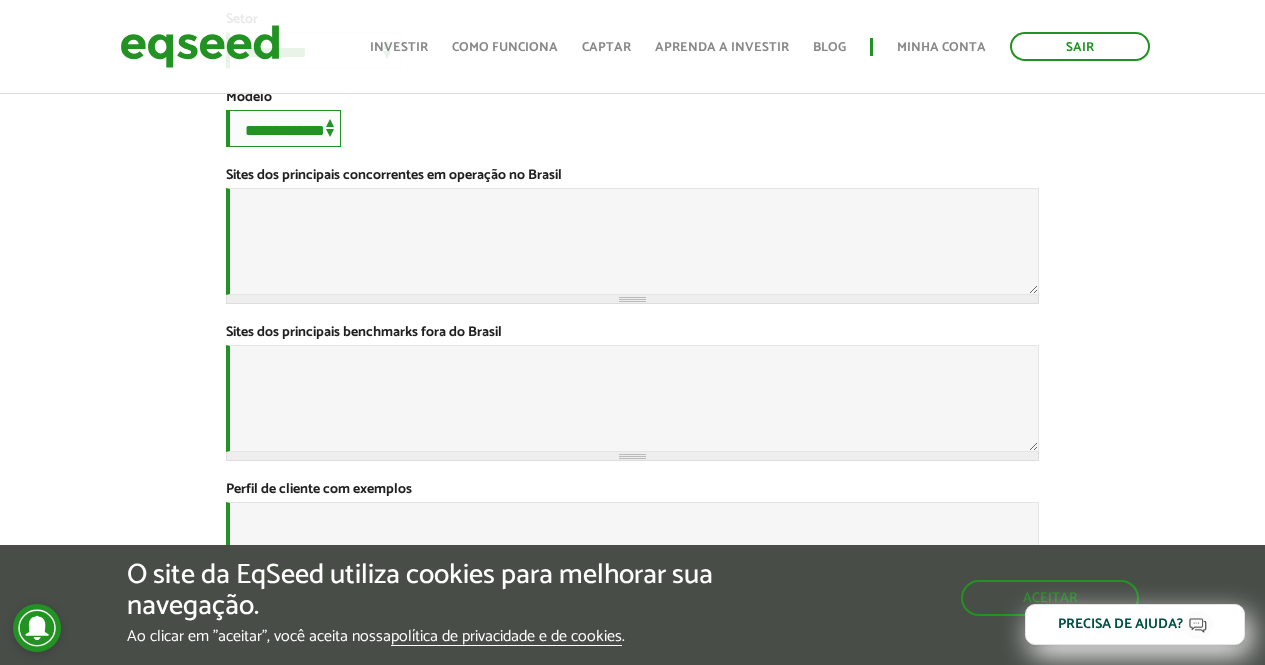 click on "**********" at bounding box center (283, 128) 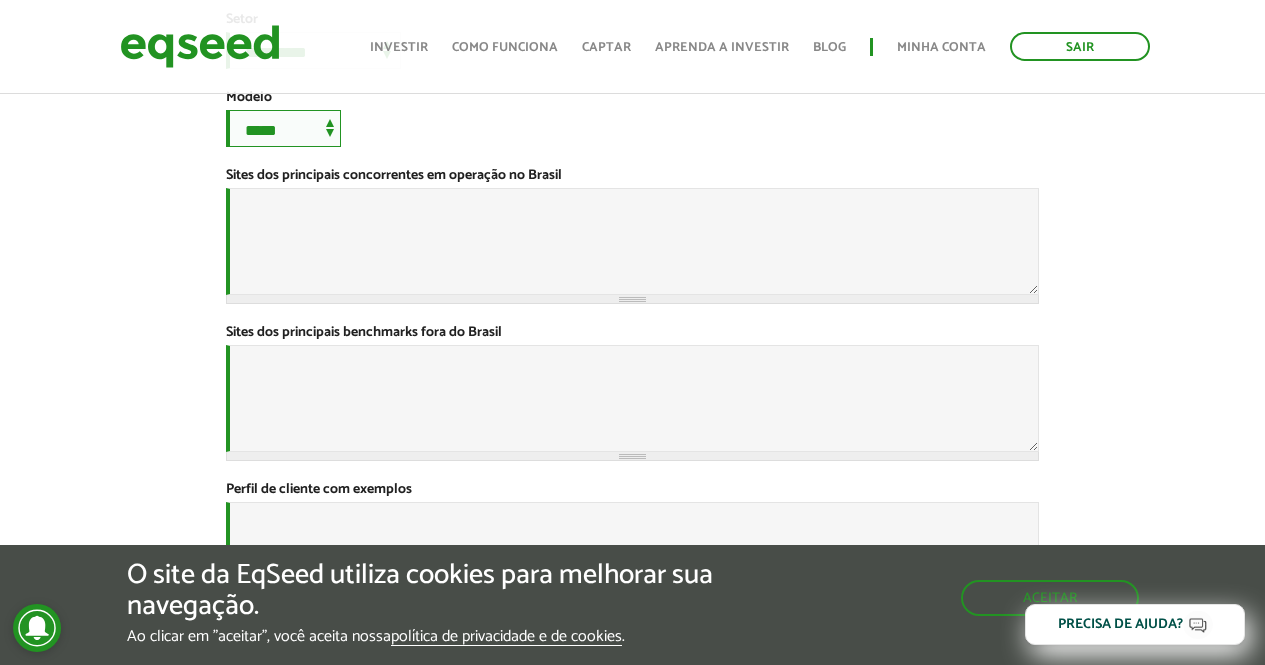 click on "**********" at bounding box center (283, 128) 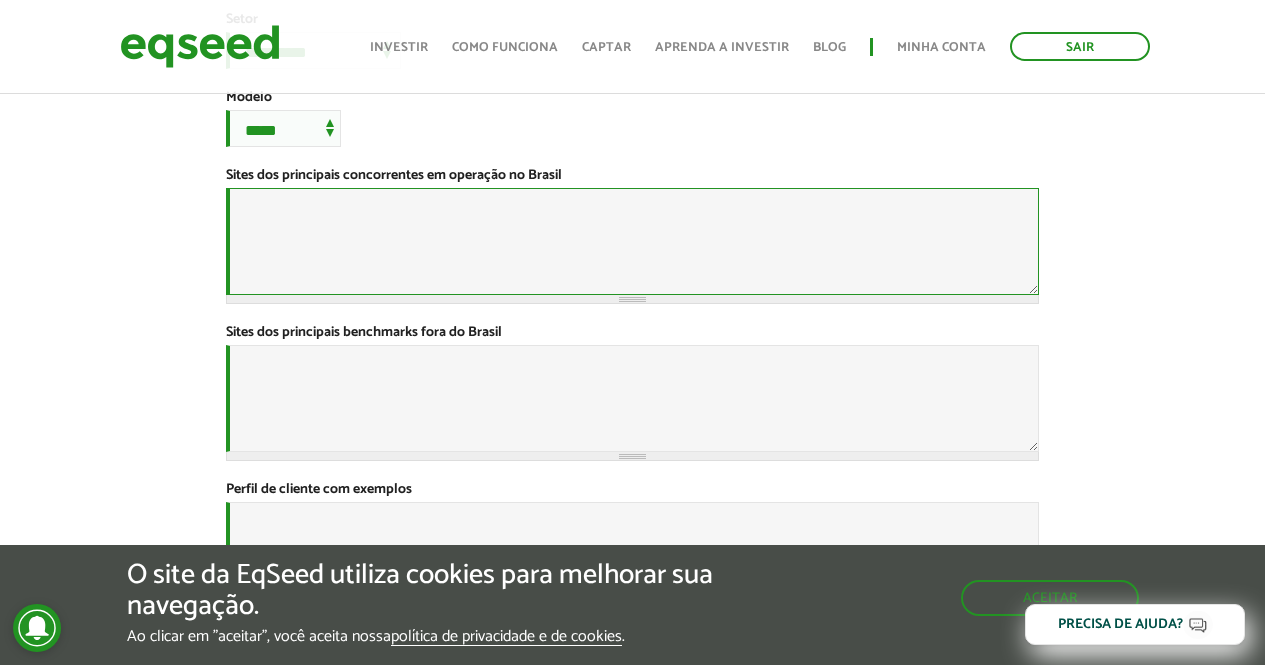 click on "Sites dos principais concorrentes em operação no Brasil  *" at bounding box center (632, 241) 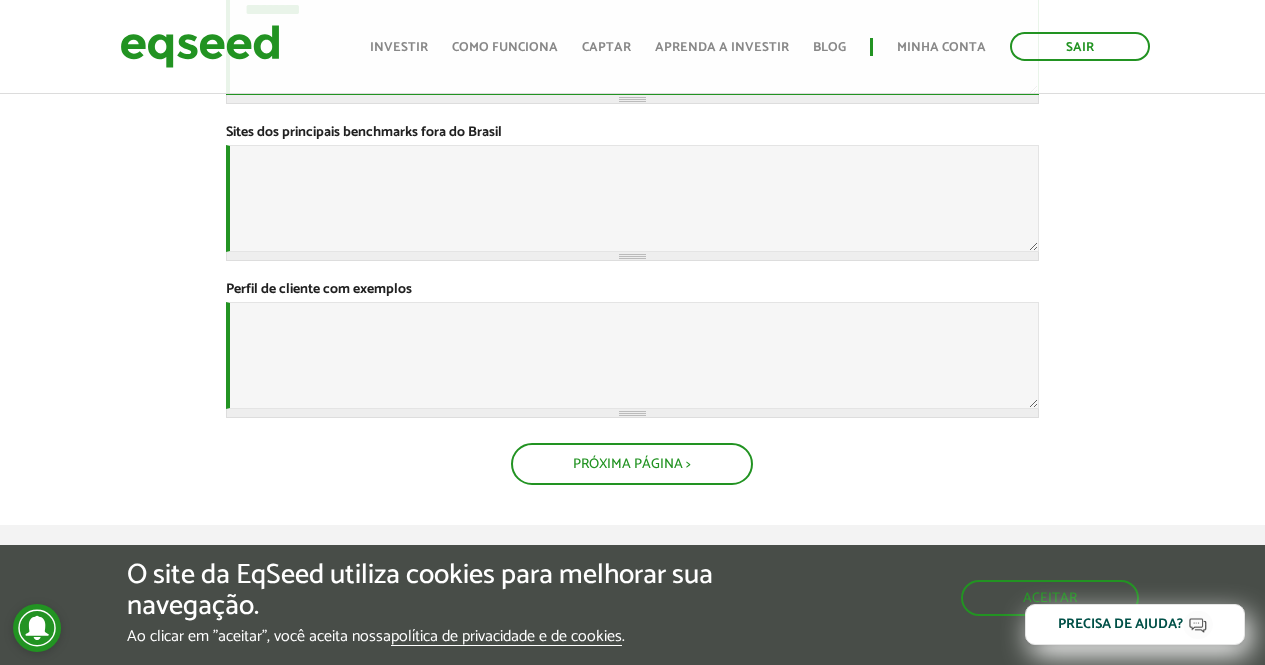 scroll, scrollTop: 1033, scrollLeft: 0, axis: vertical 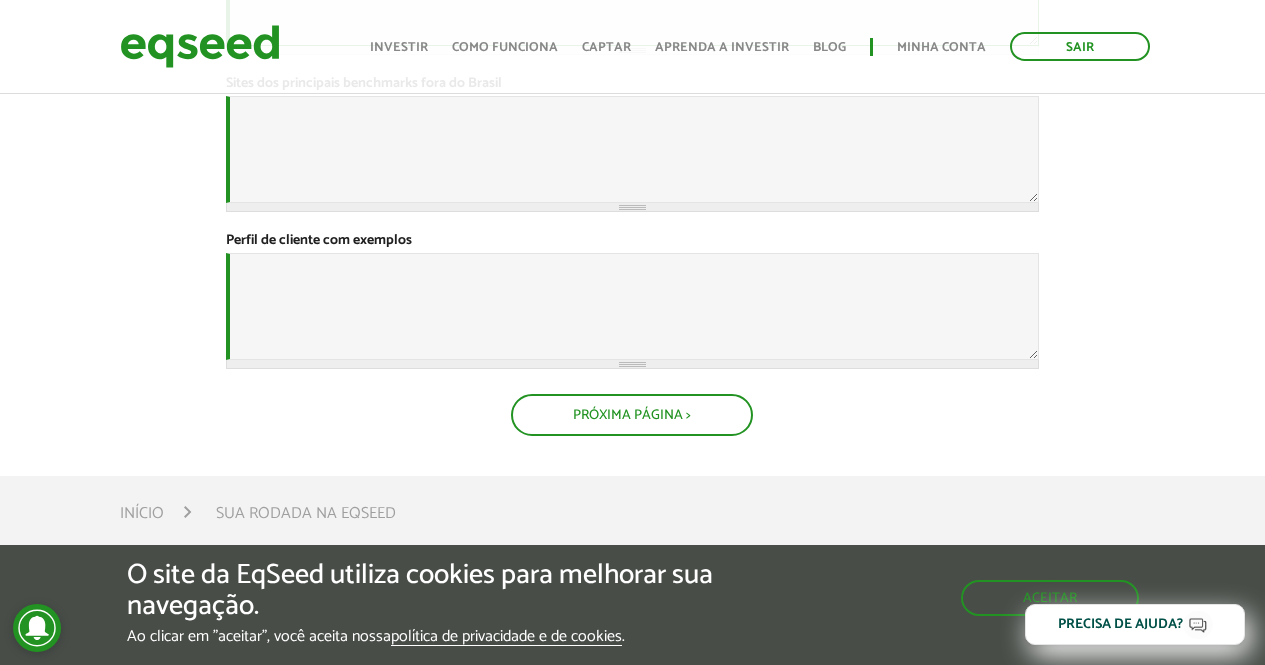 type on "*********" 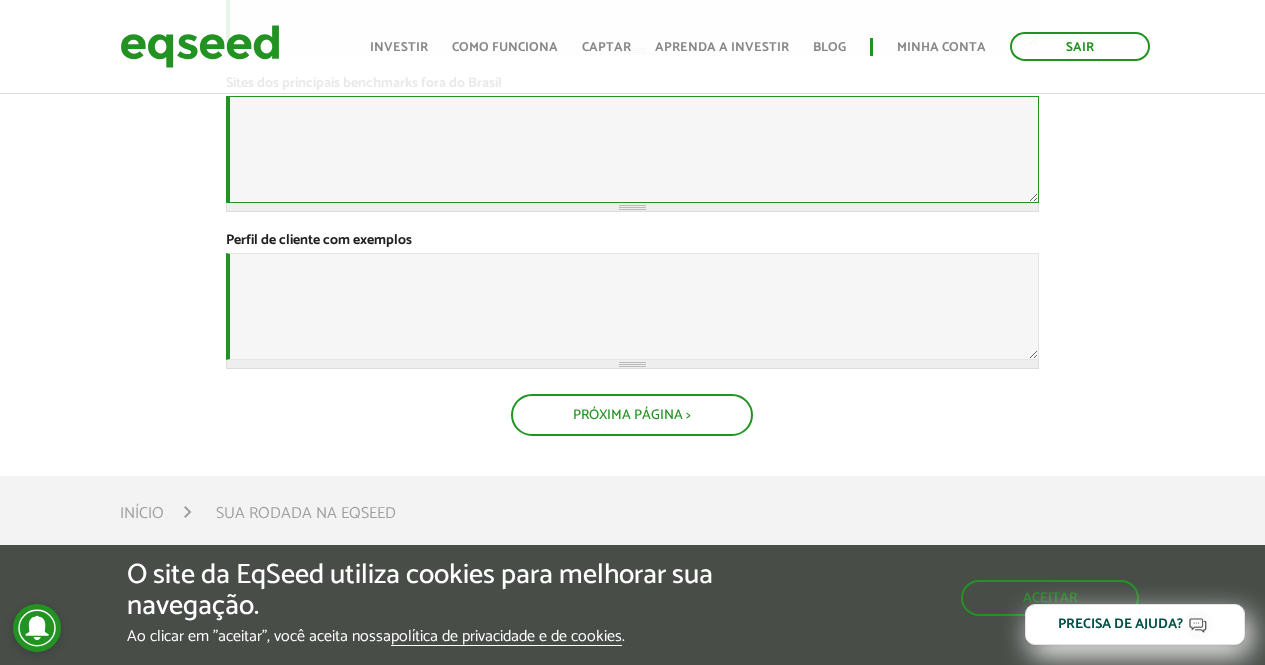 click on "Sites dos principais benchmarks fora do Brasil  *" at bounding box center (632, 149) 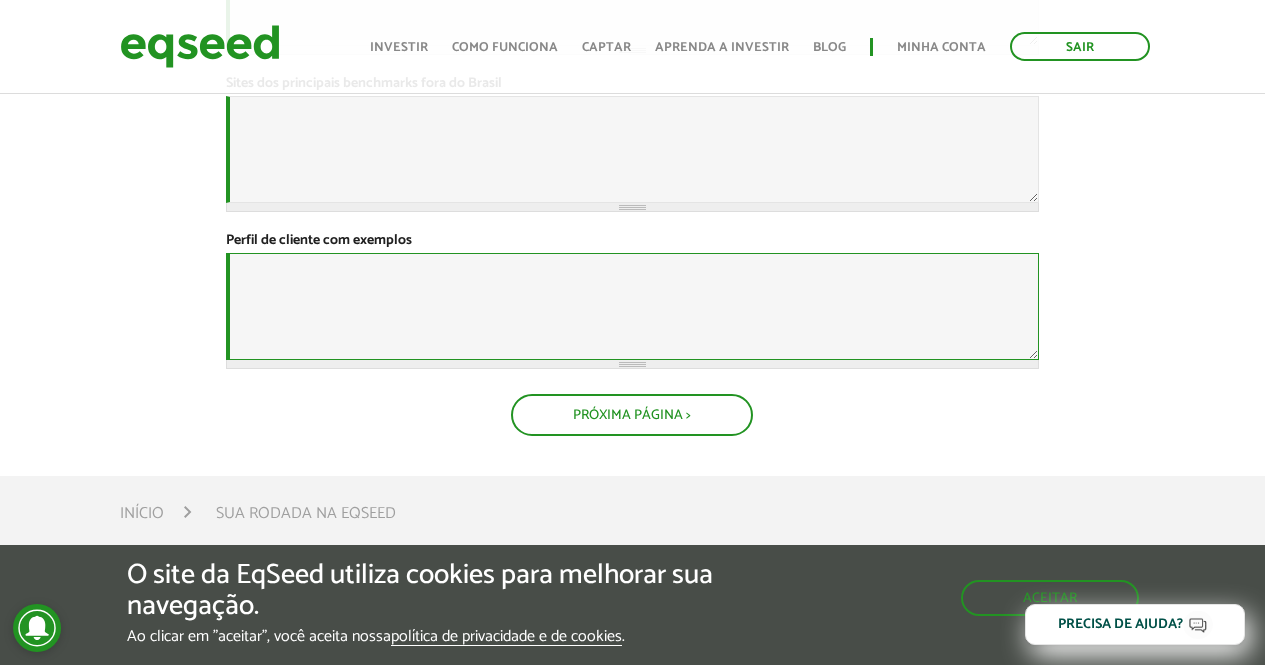 click on "Perfil de cliente com exemplos  *" at bounding box center (632, 306) 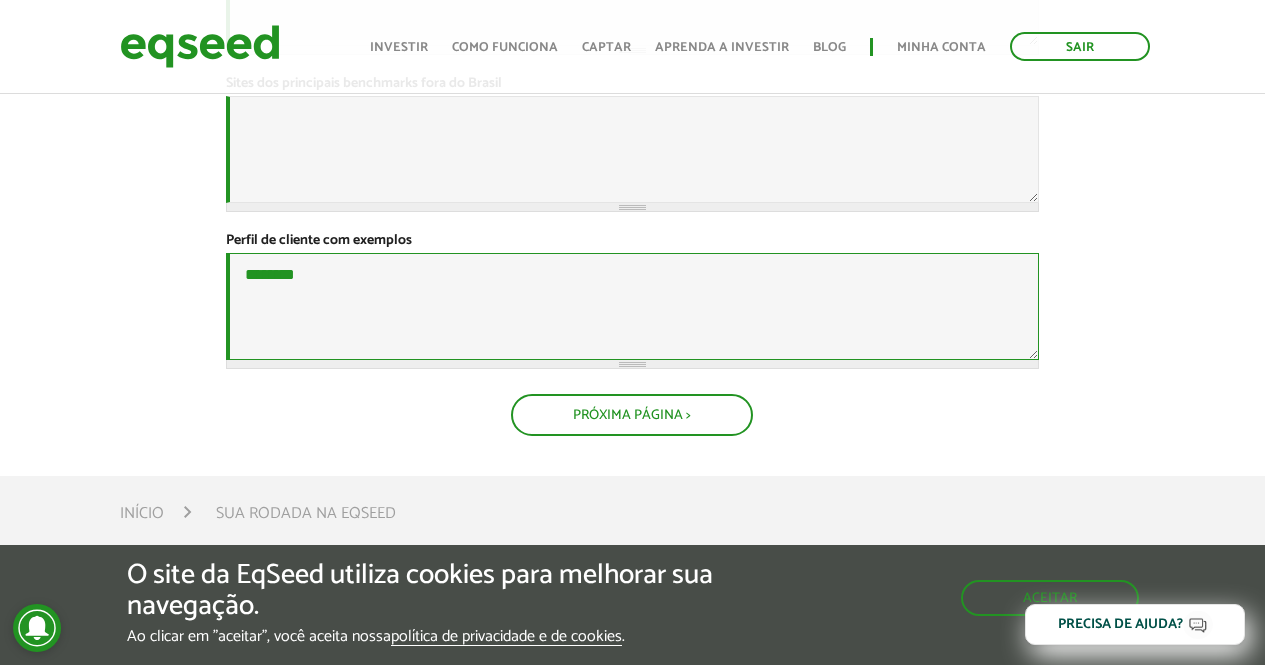 type on "*******" 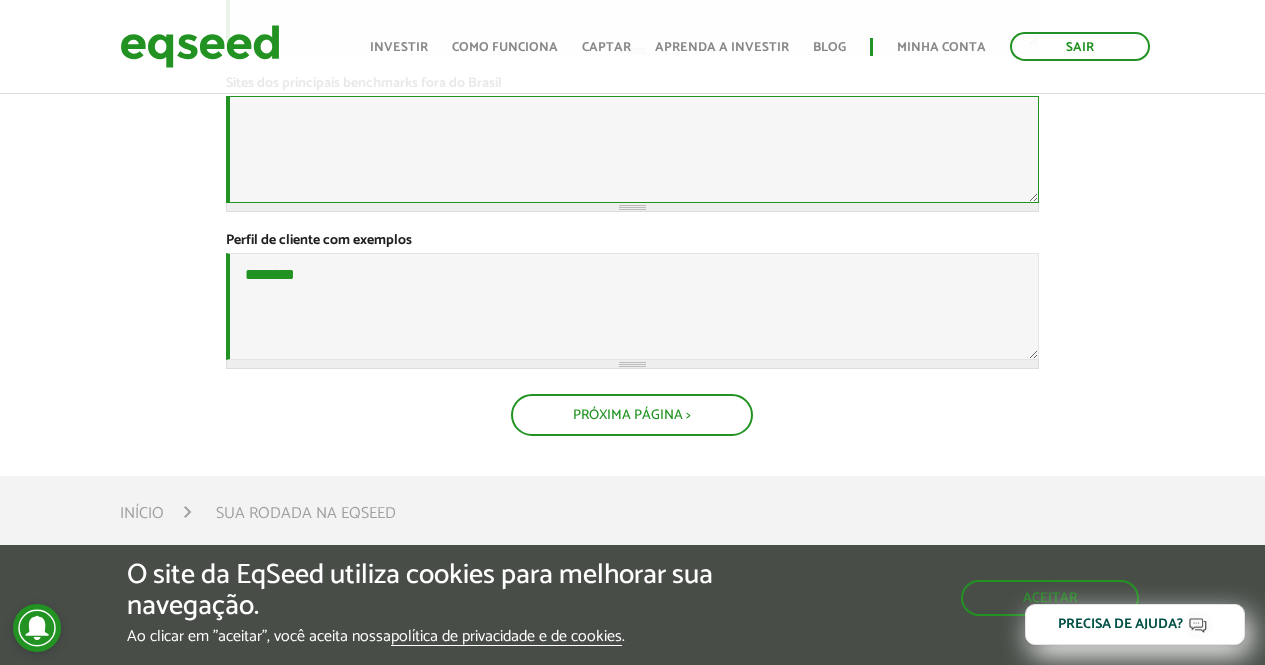 click on "Sites dos principais benchmarks fora do Brasil  *" at bounding box center (632, 149) 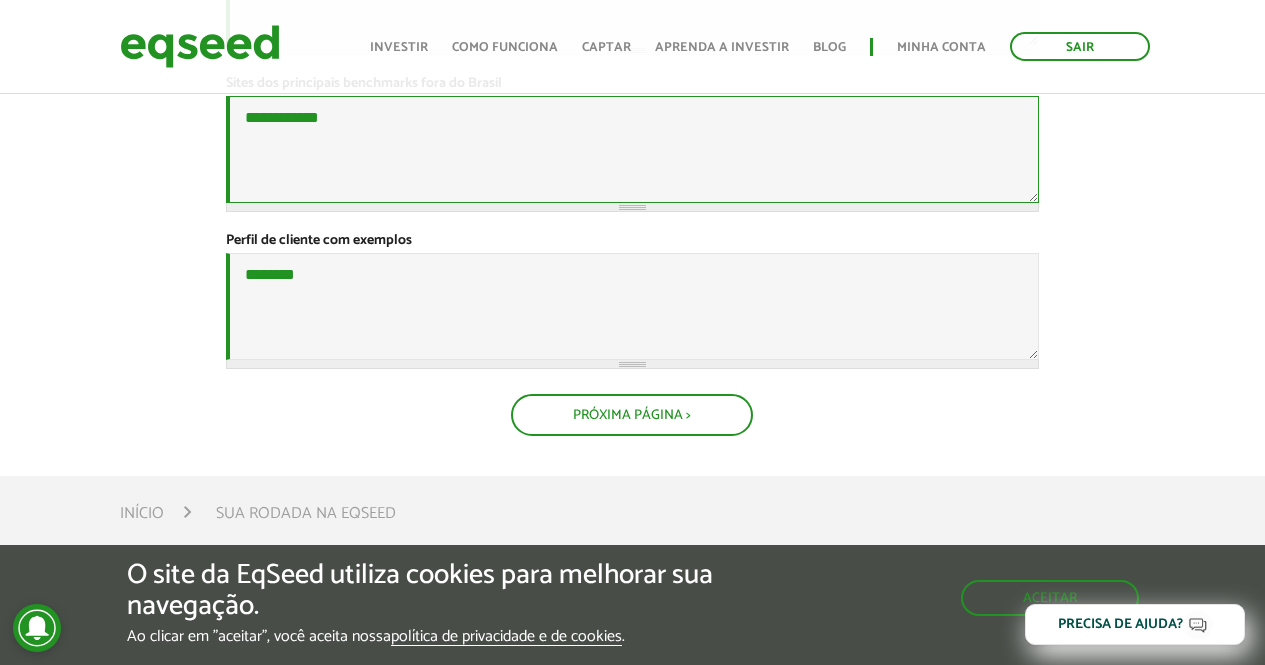 click on "**********" at bounding box center (632, 149) 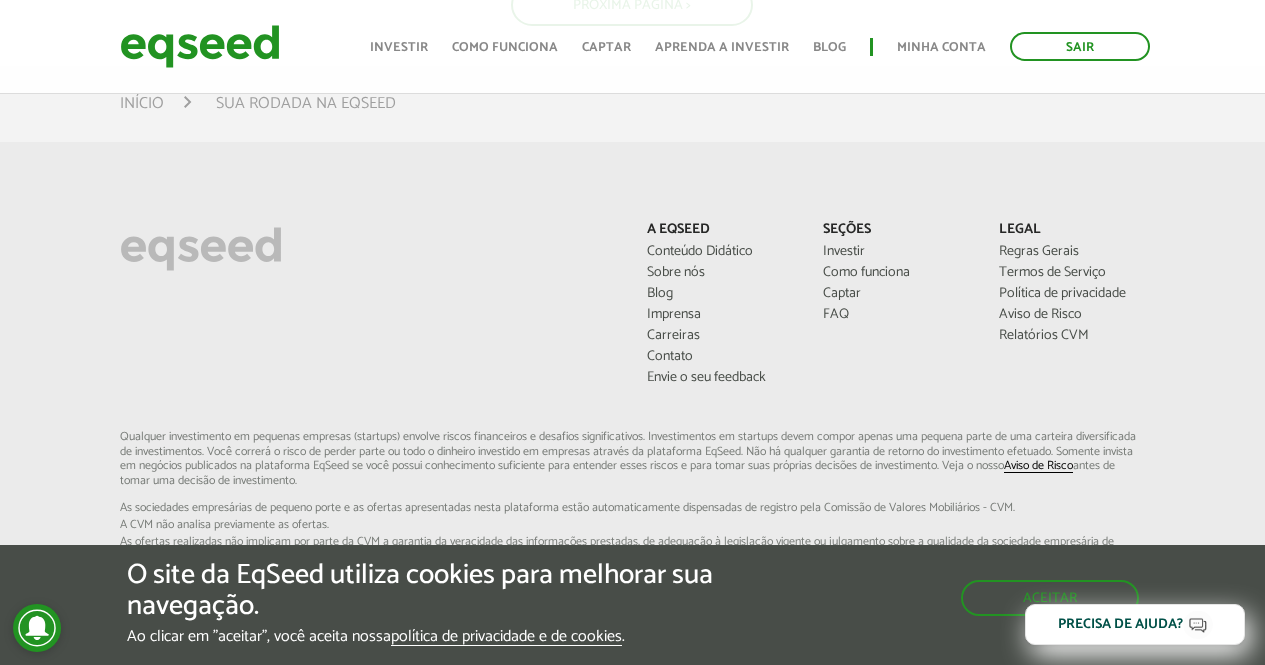scroll, scrollTop: 1429, scrollLeft: 0, axis: vertical 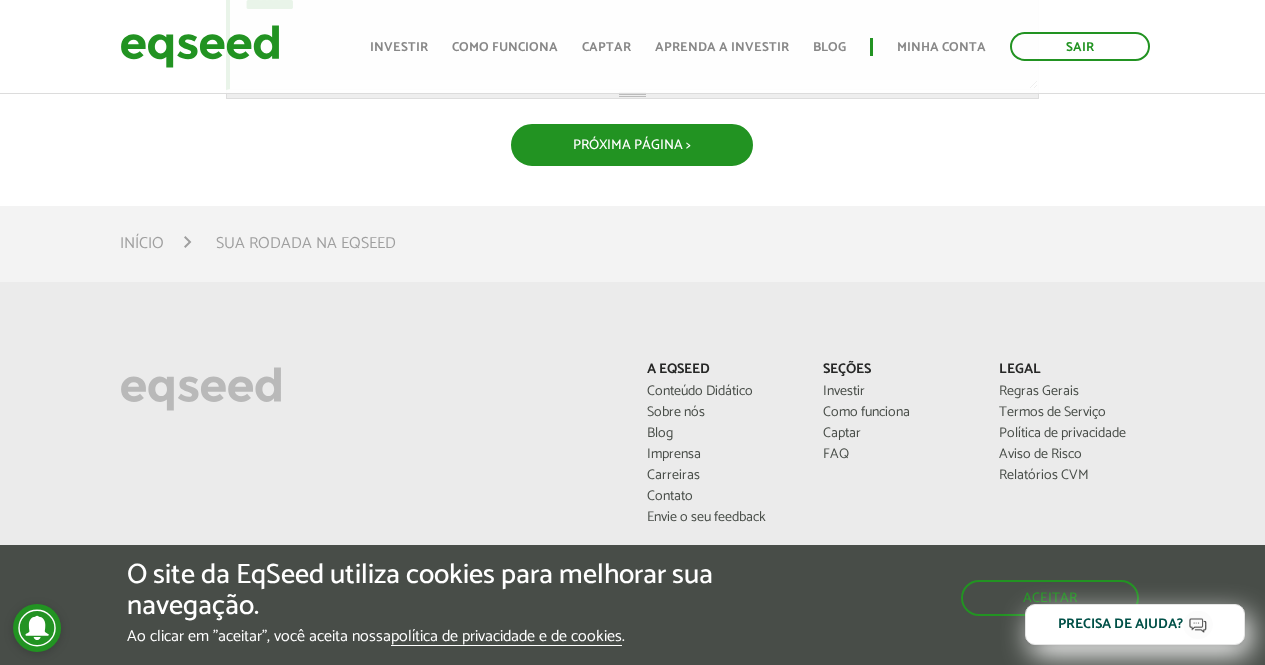 type on "**********" 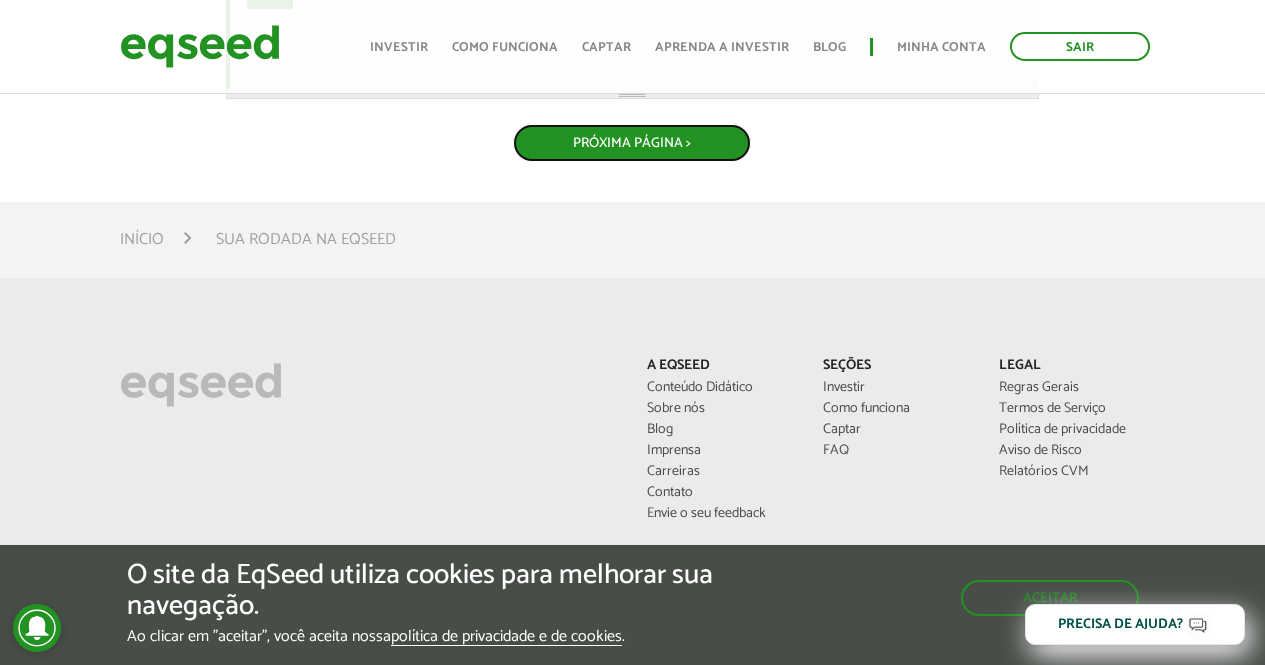 click on "Próxima Página >" at bounding box center (632, 143) 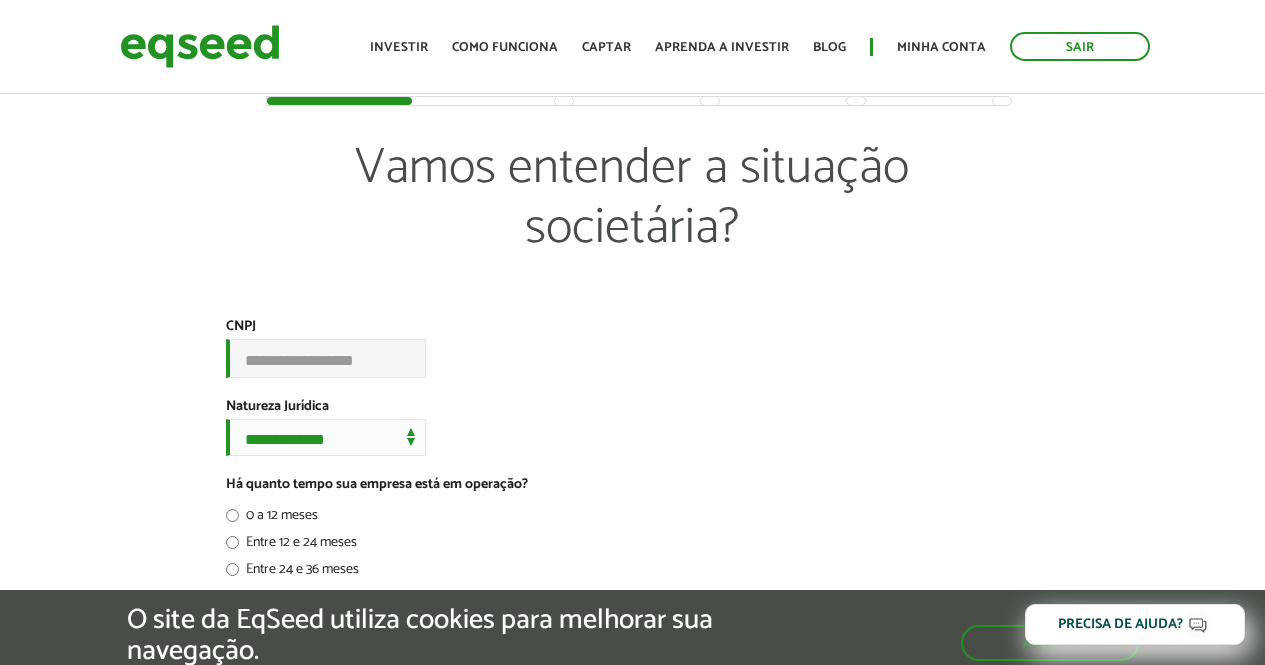 scroll, scrollTop: 0, scrollLeft: 0, axis: both 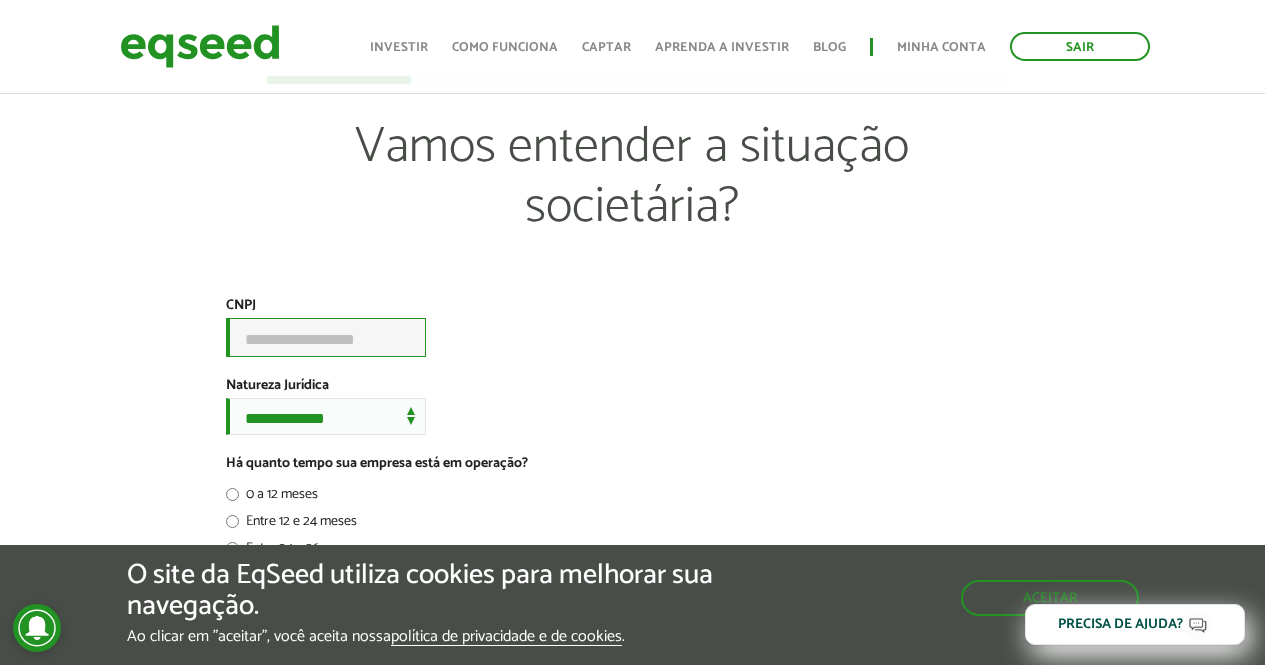 click on "CNPJ  *" at bounding box center [326, 337] 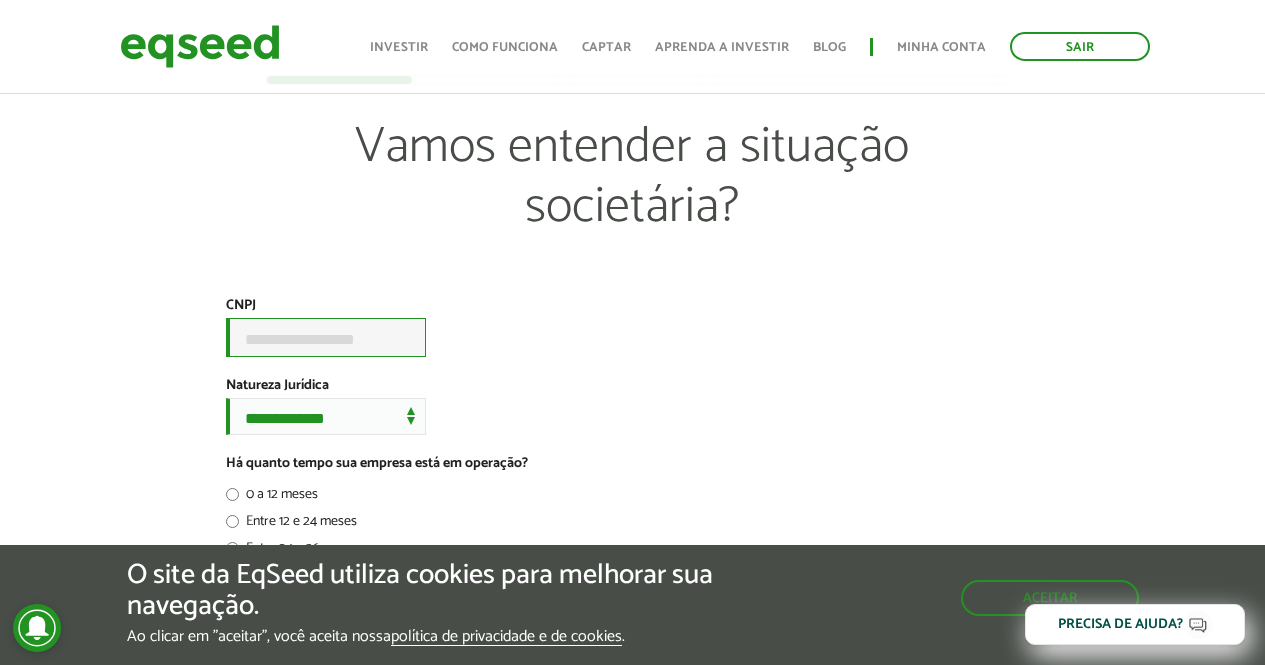 paste on "**********" 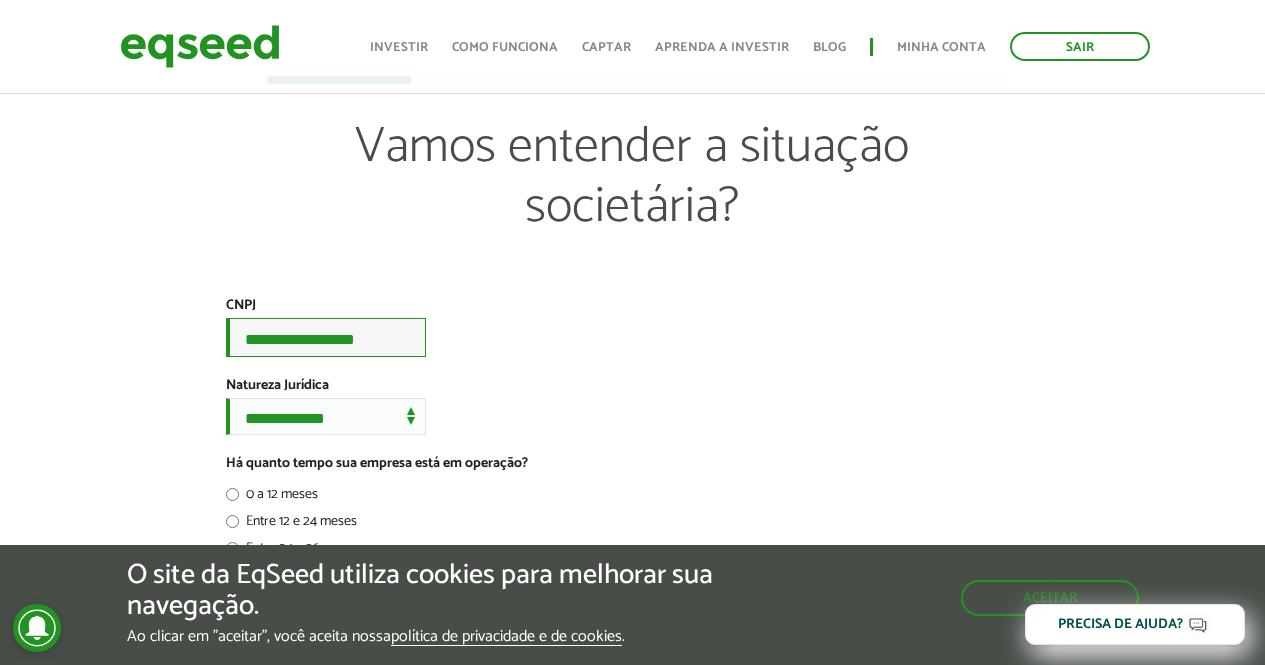 type on "**********" 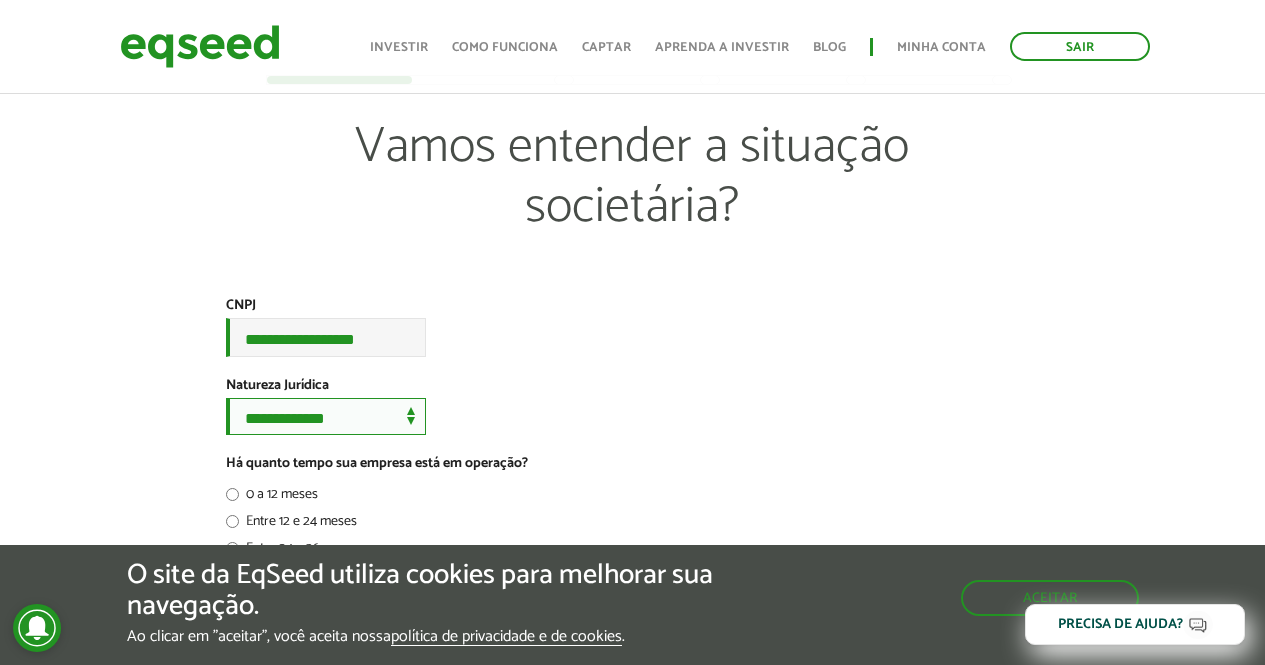 click on "**********" at bounding box center [326, 416] 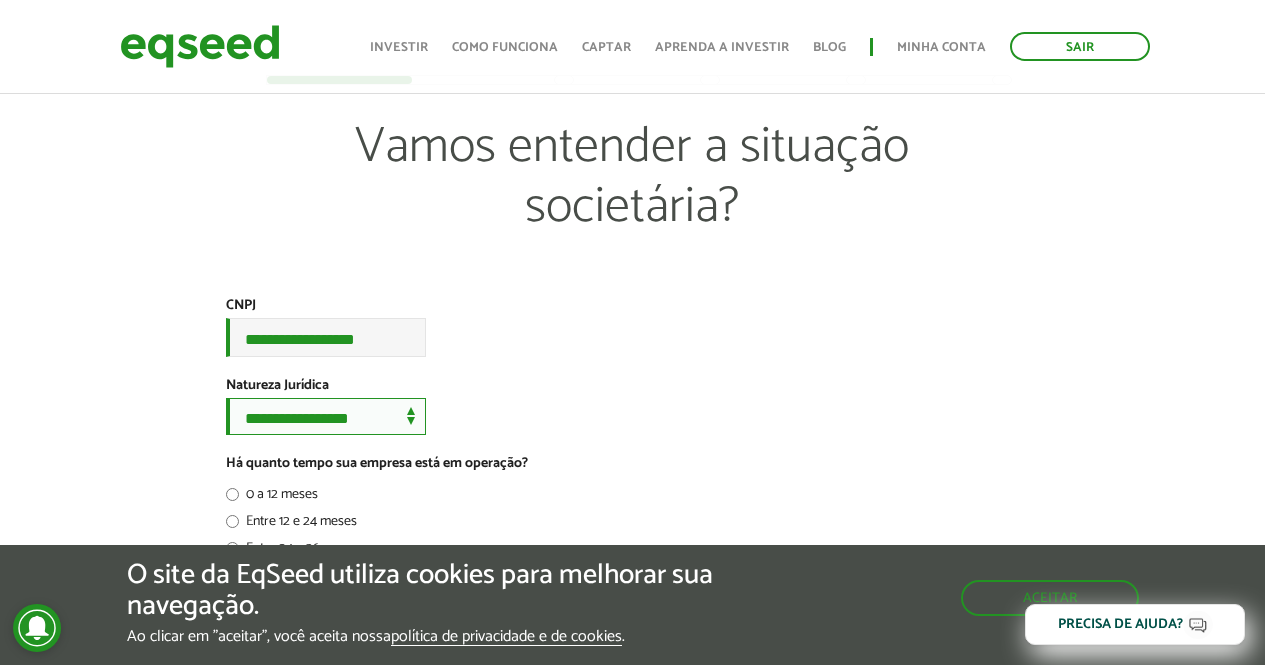 click on "**********" at bounding box center [326, 416] 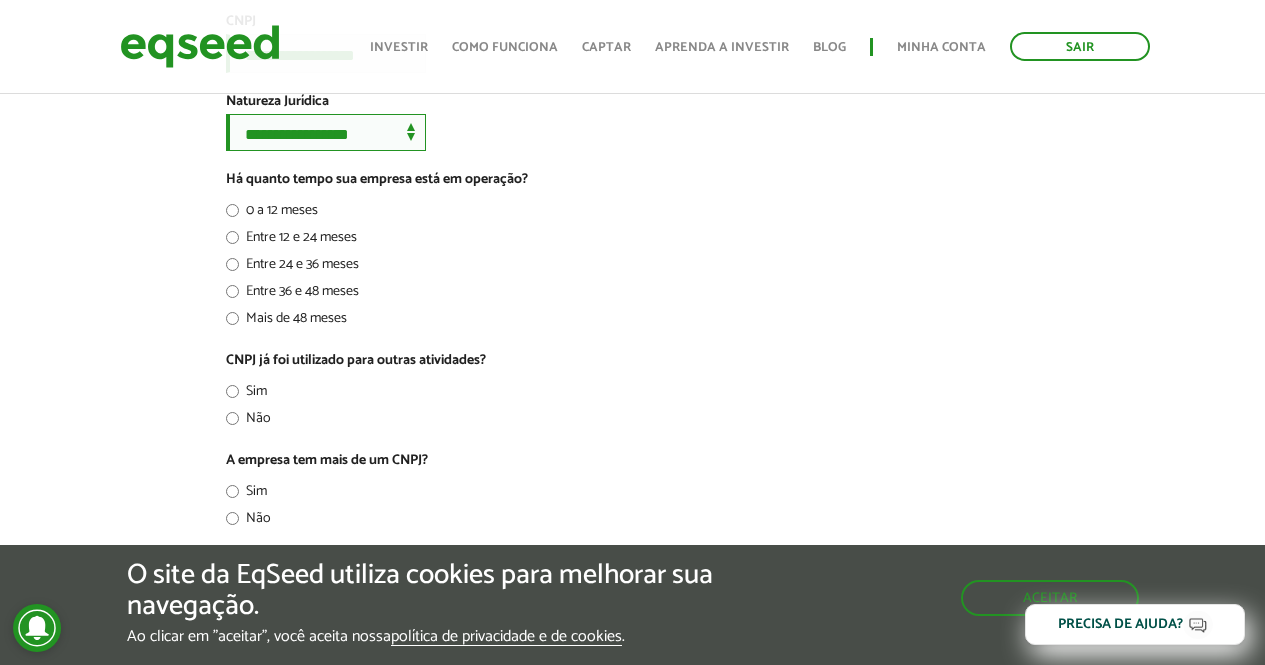 scroll, scrollTop: 301, scrollLeft: 0, axis: vertical 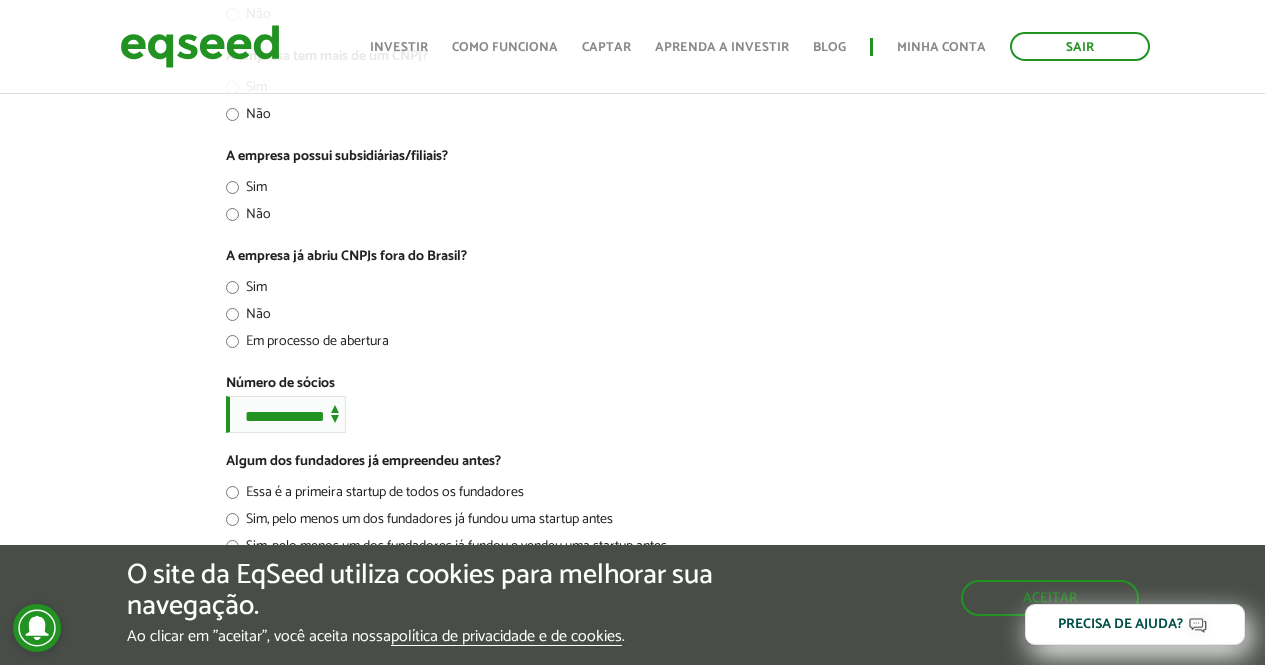 click on "**********" at bounding box center (632, 7) 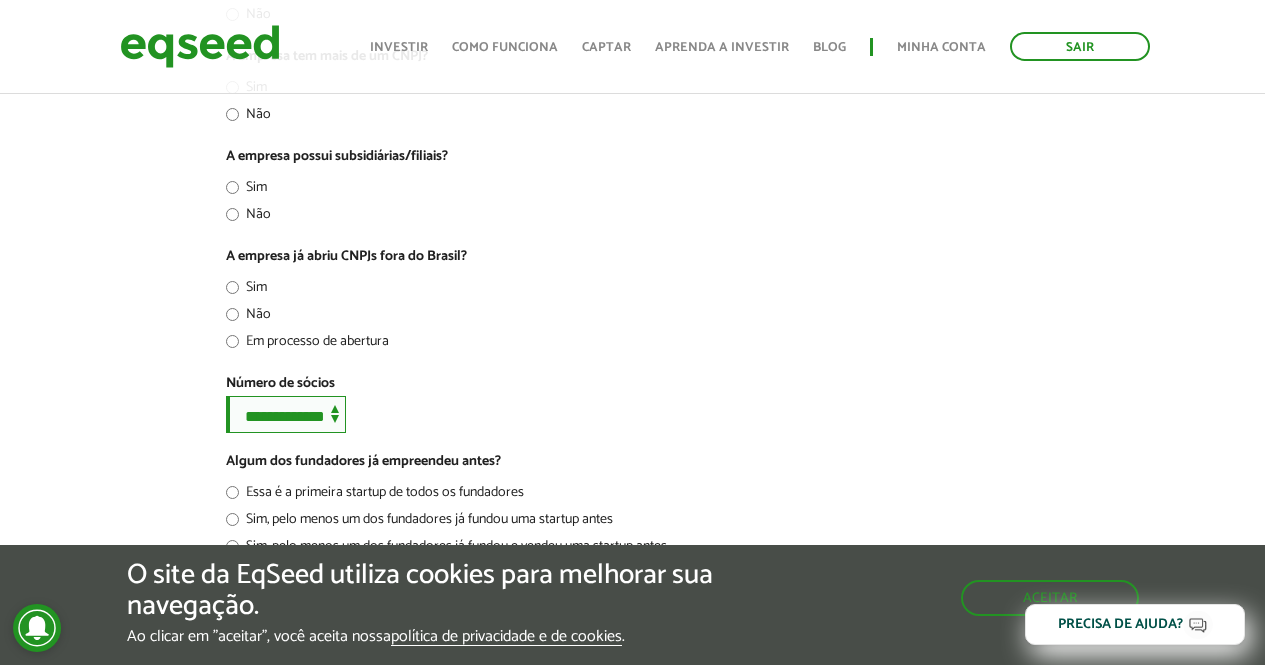 click on "**********" at bounding box center [286, 414] 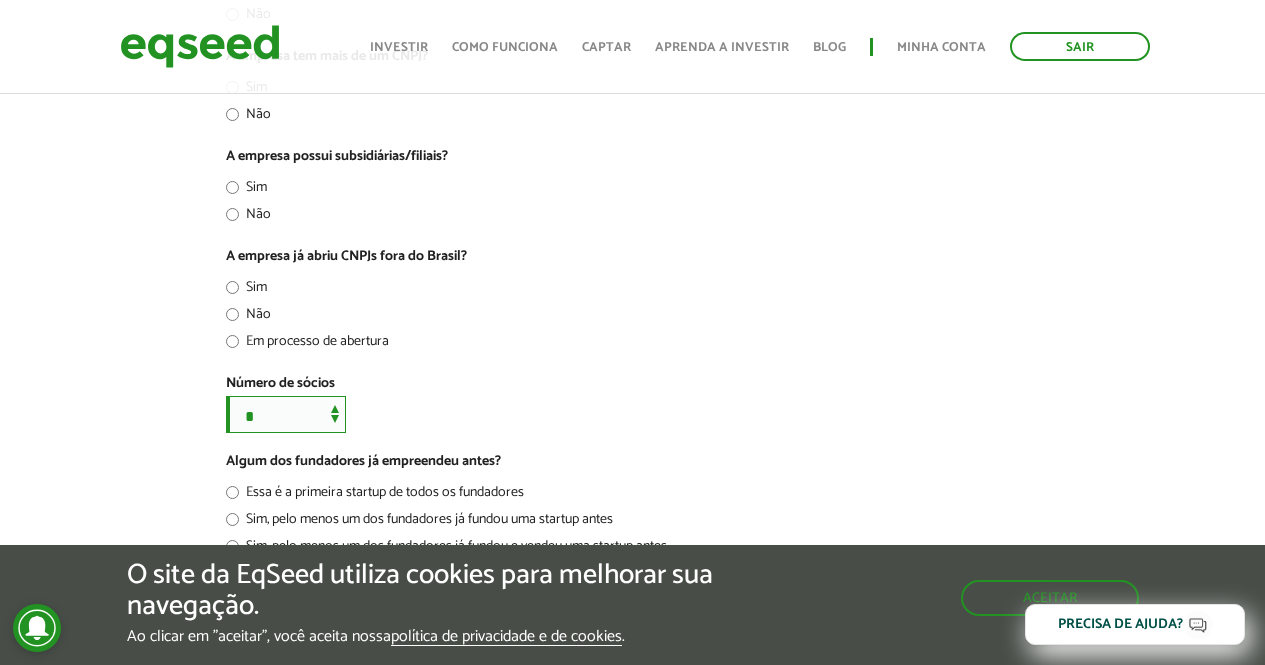 click on "**********" at bounding box center [286, 414] 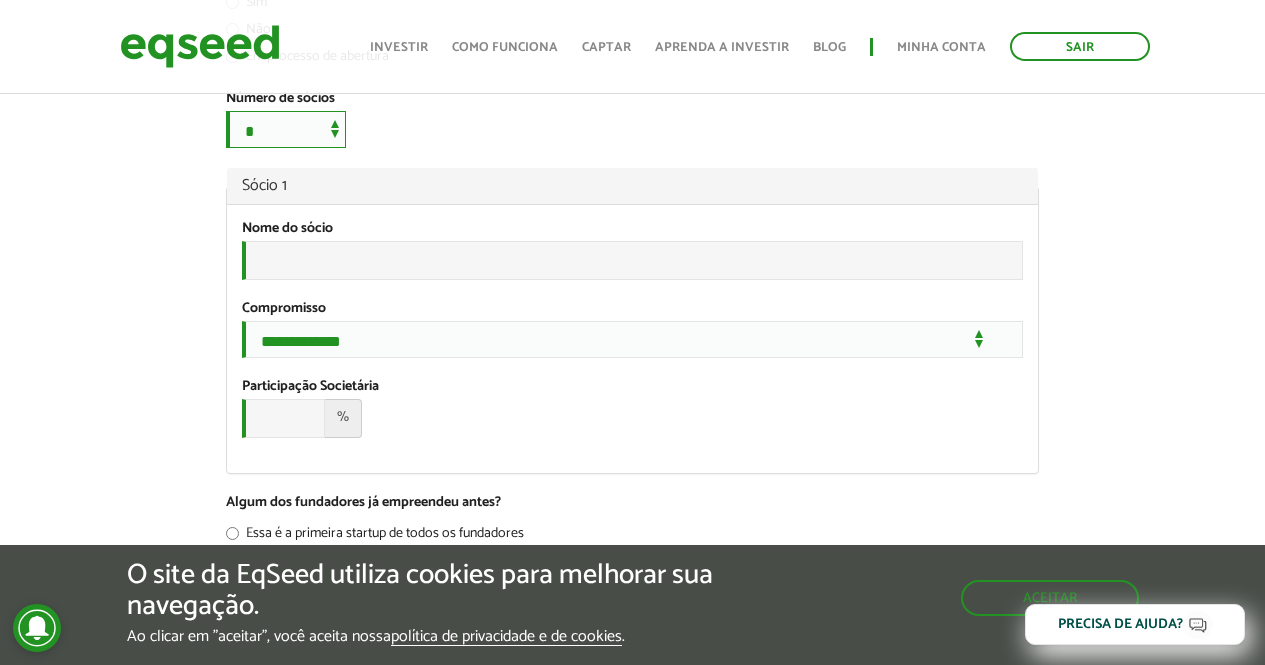 scroll, scrollTop: 991, scrollLeft: 0, axis: vertical 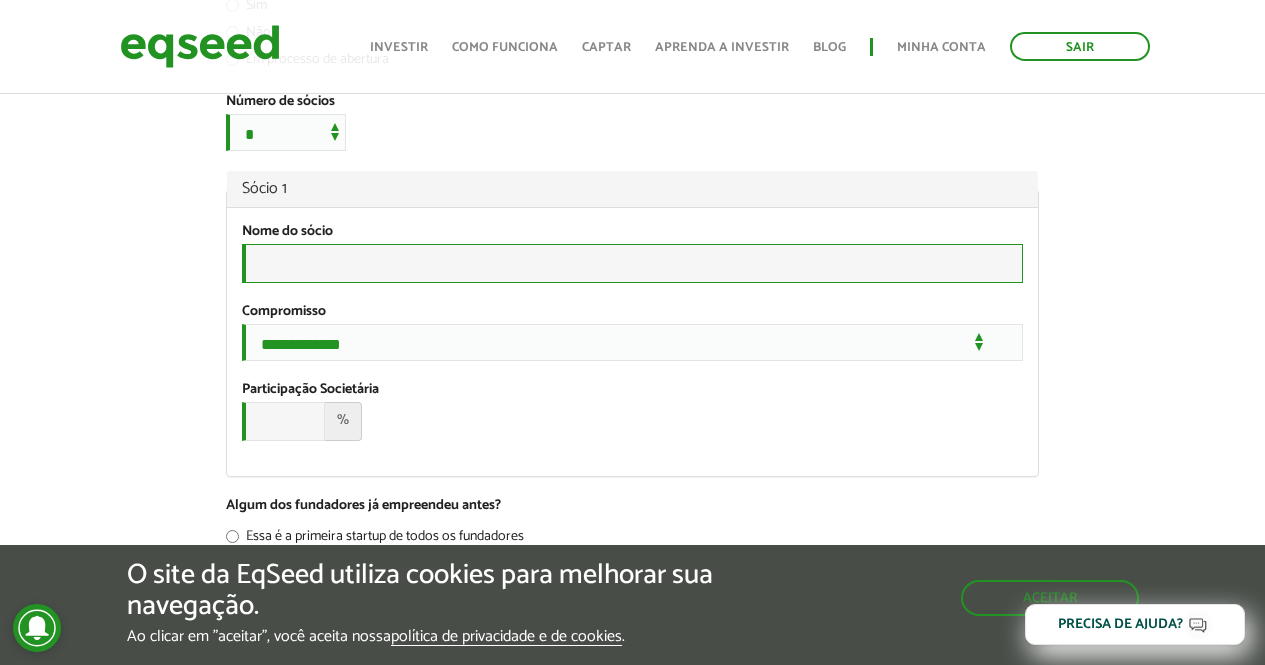 click on "Nome do sócio  *" at bounding box center (632, 263) 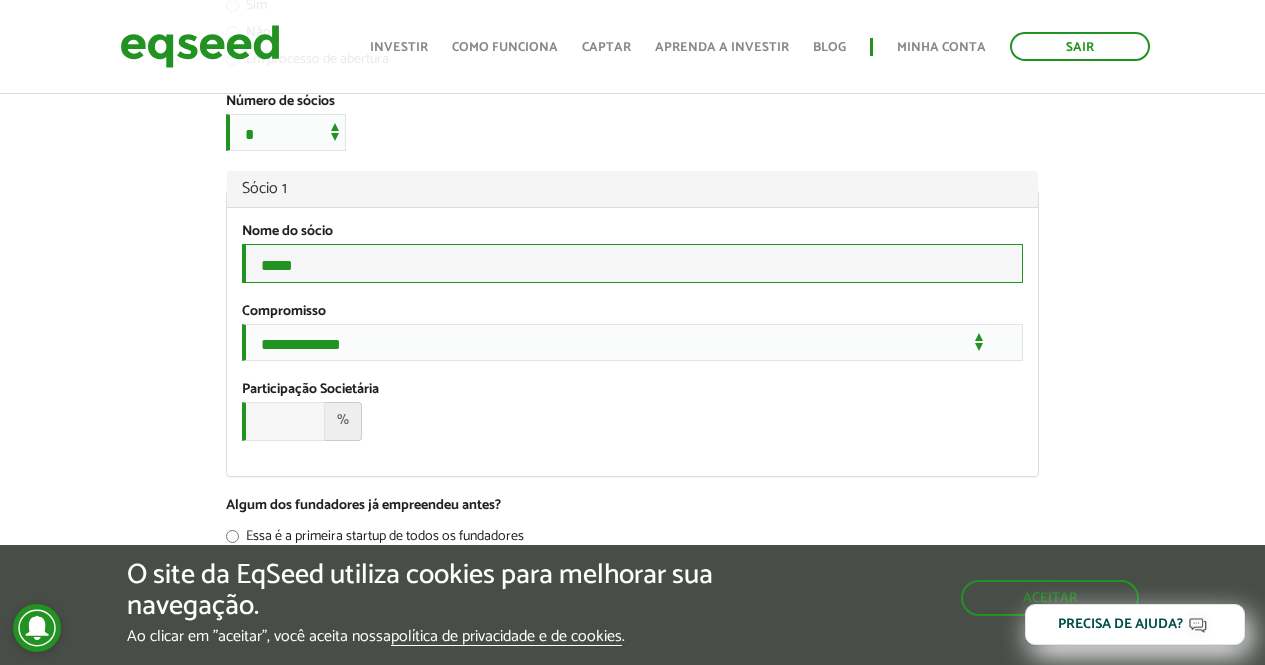 type on "**********" 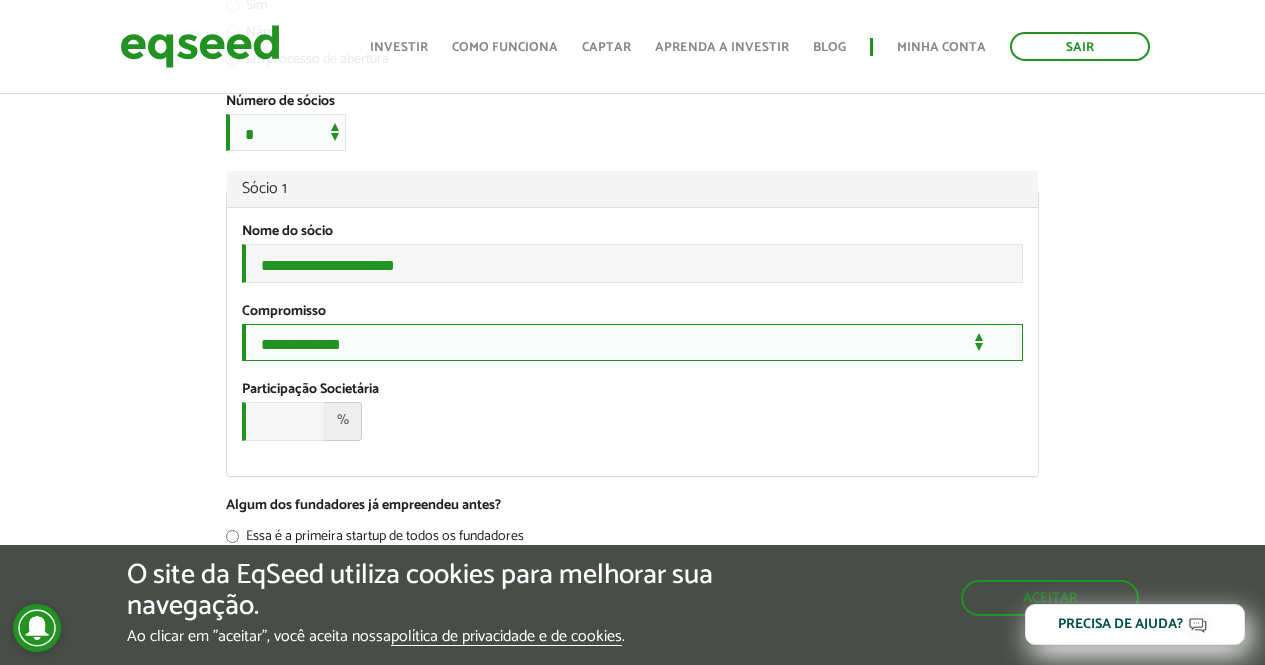 click on "**********" at bounding box center (632, 342) 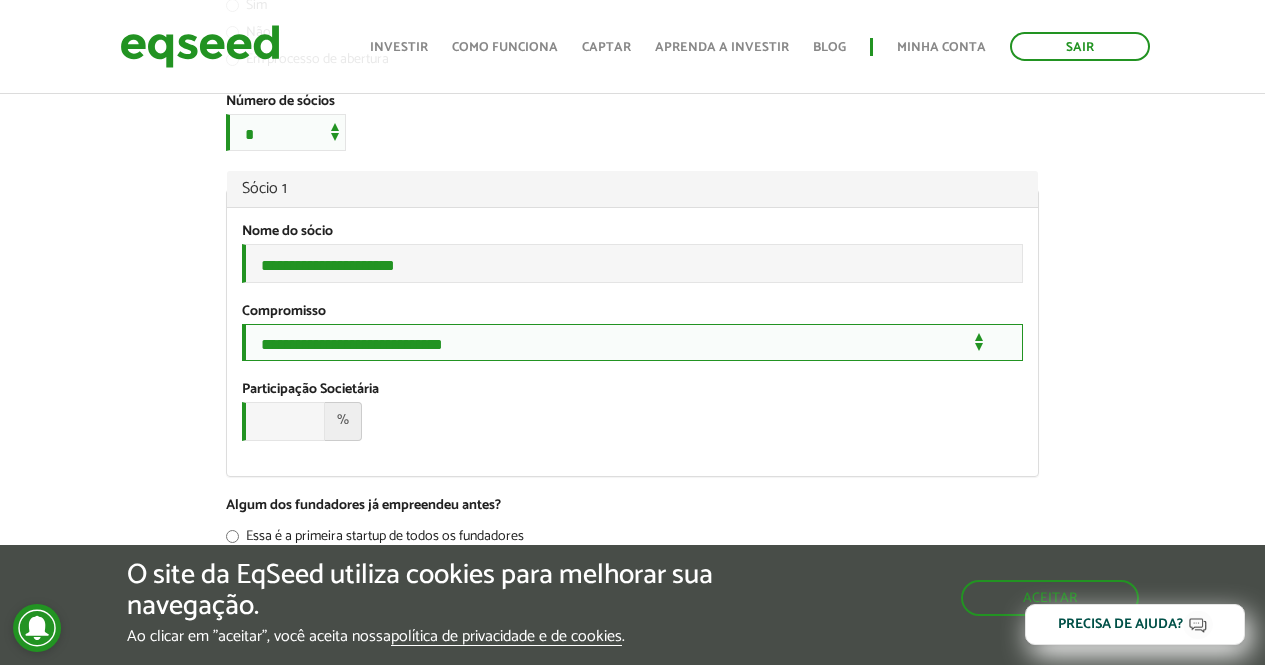 click on "**********" at bounding box center (632, 342) 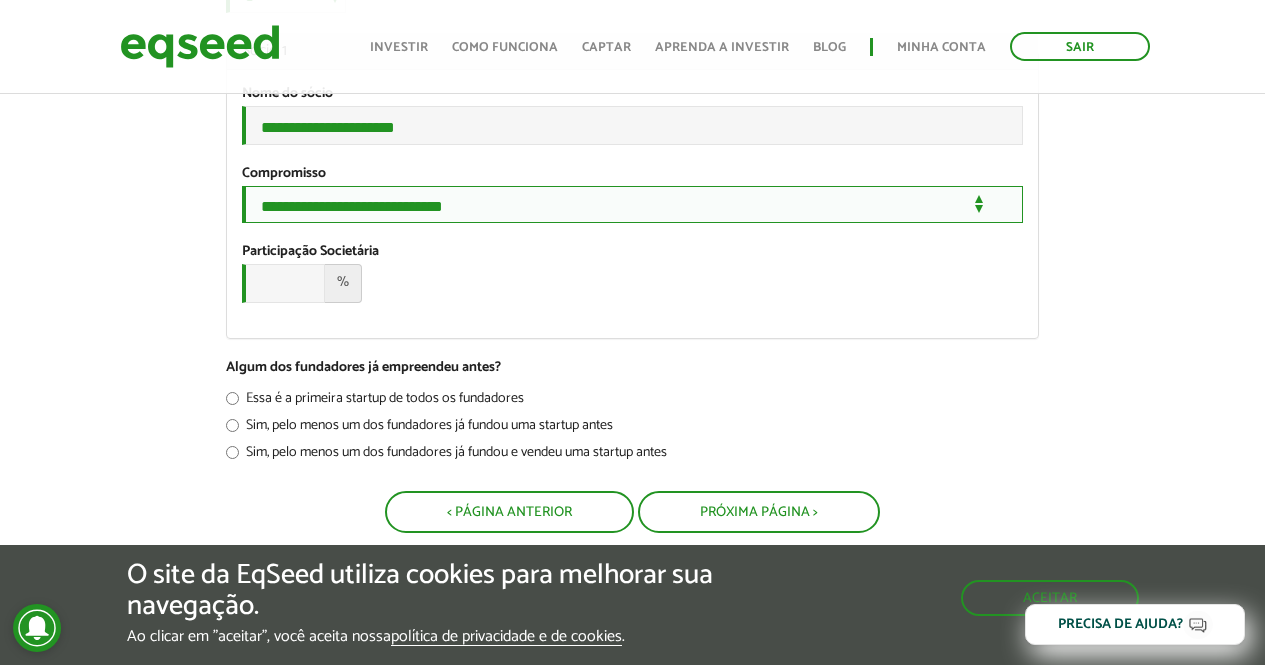 scroll, scrollTop: 1021, scrollLeft: 0, axis: vertical 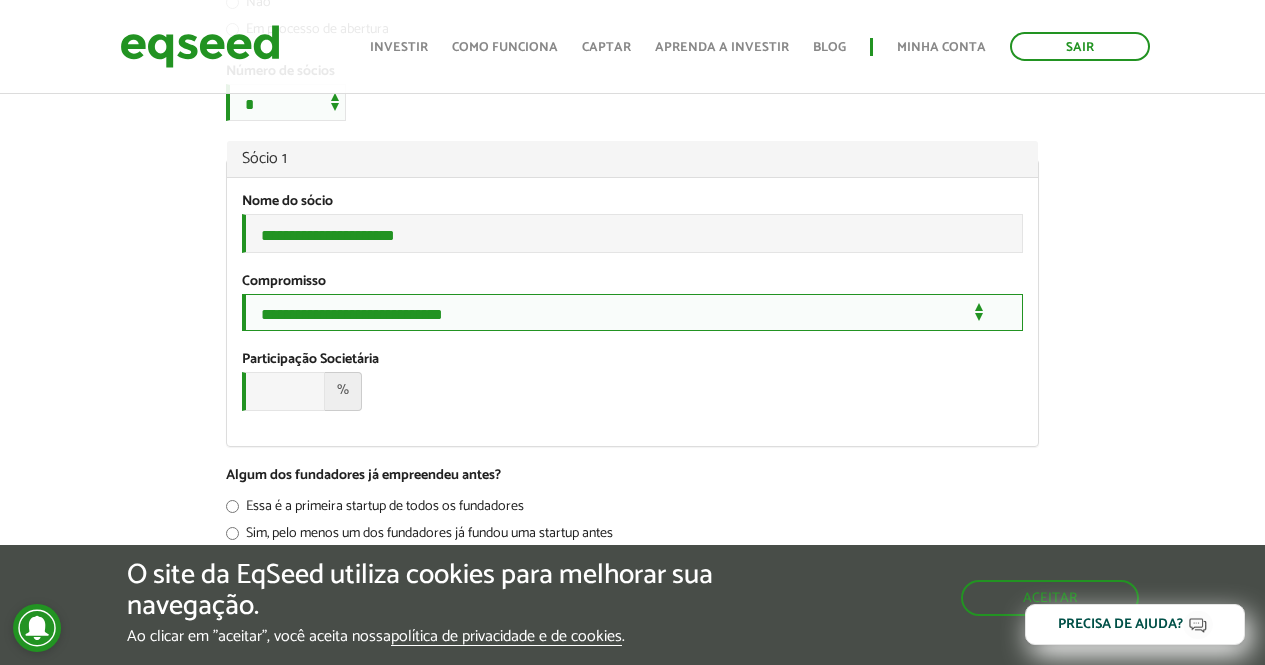 click on "**********" at bounding box center (632, 312) 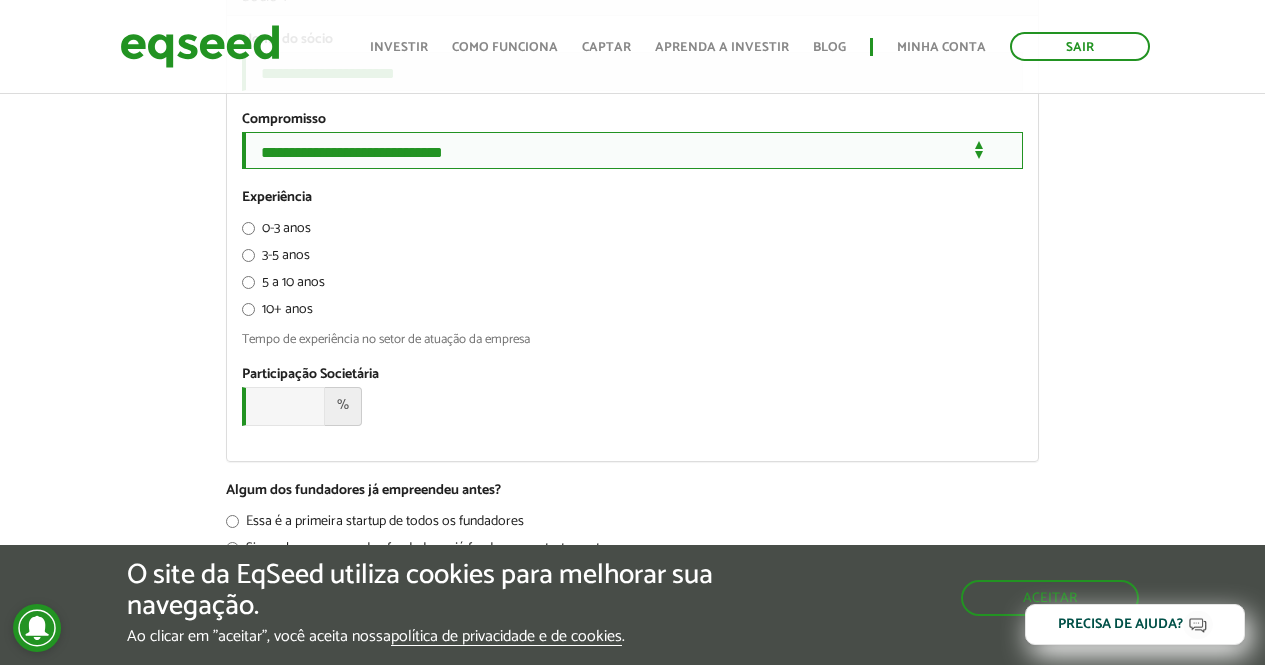 scroll, scrollTop: 1186, scrollLeft: 0, axis: vertical 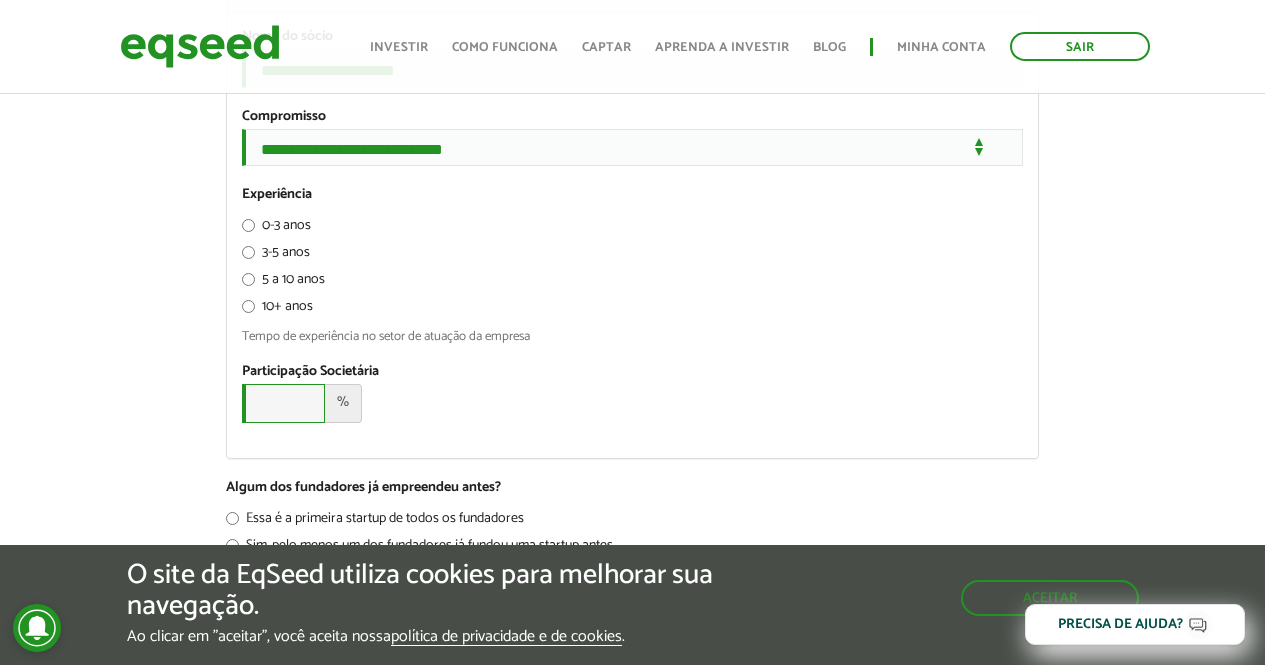 click on "Participação Societária  *" at bounding box center (283, 403) 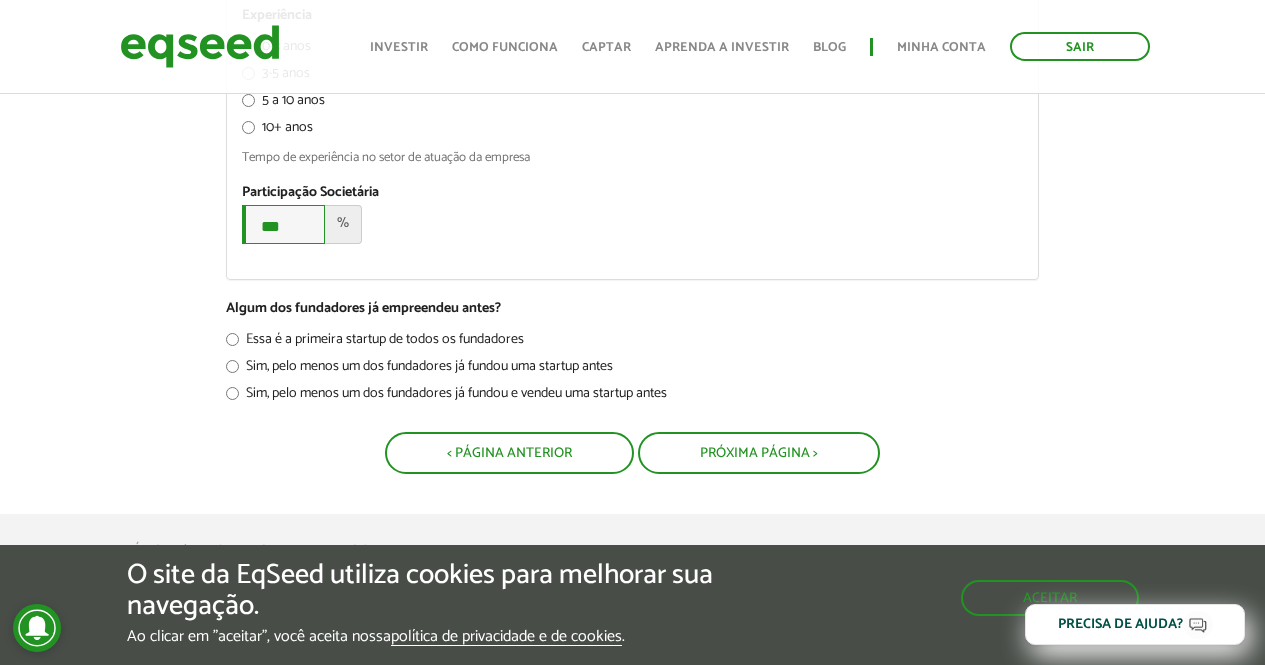 scroll, scrollTop: 1391, scrollLeft: 0, axis: vertical 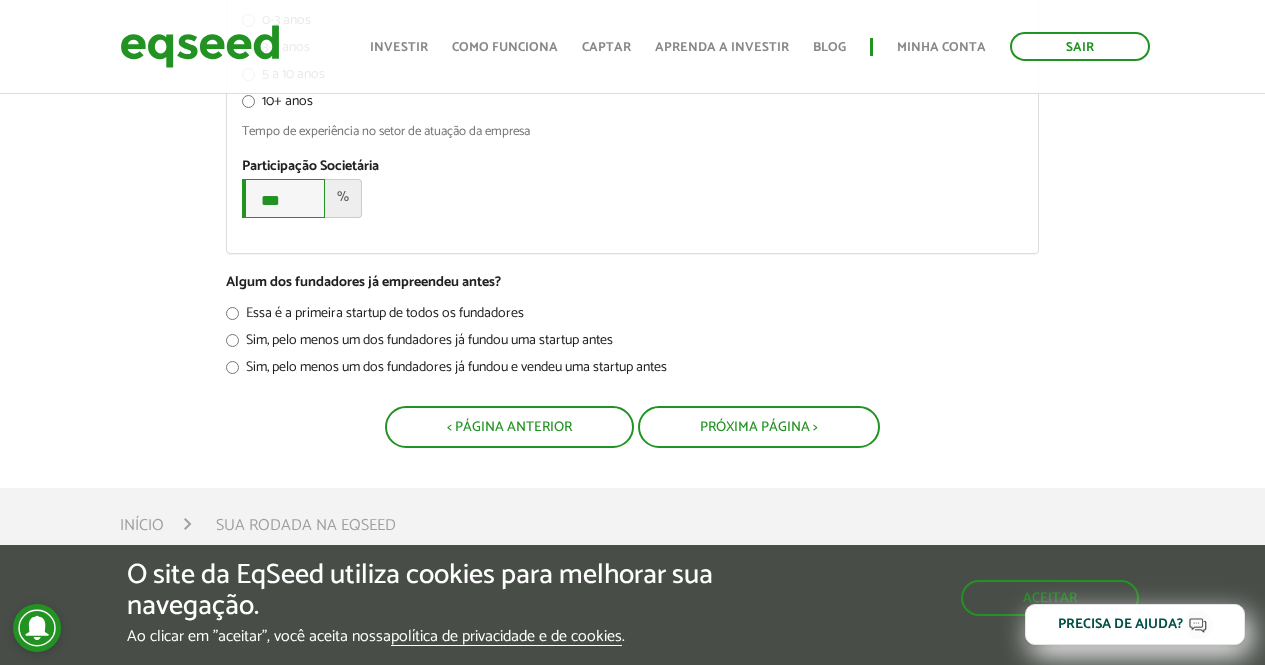 type on "***" 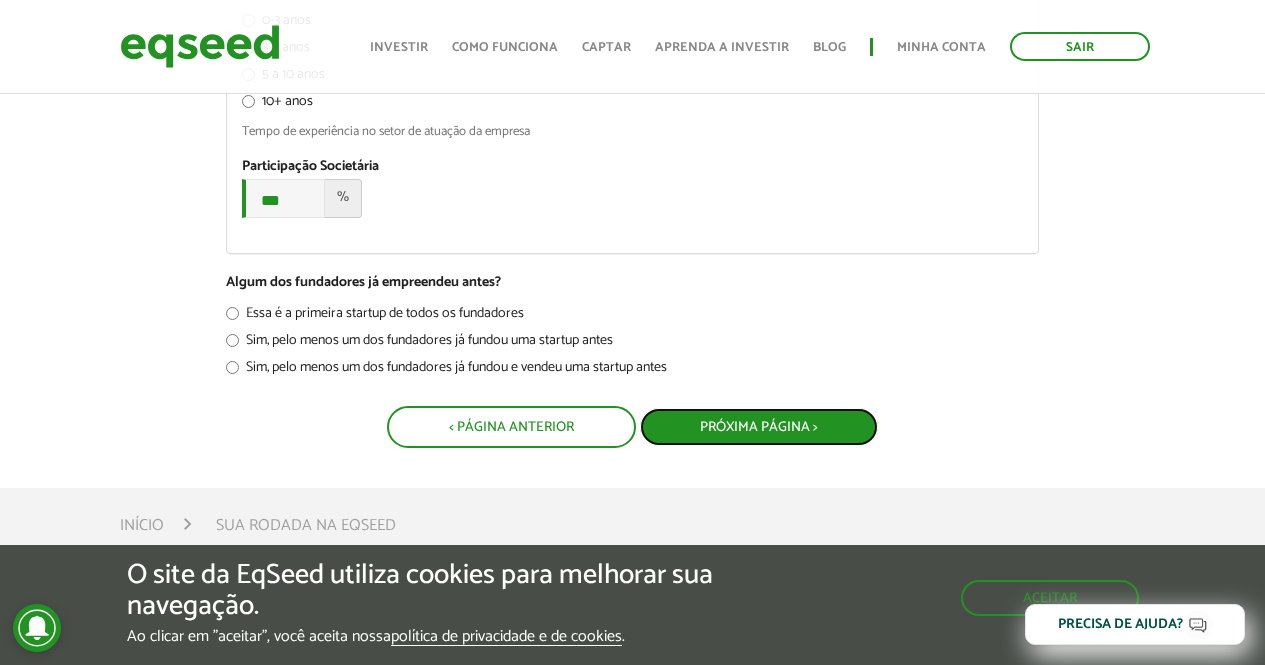click on "Próxima Página >" at bounding box center [759, 427] 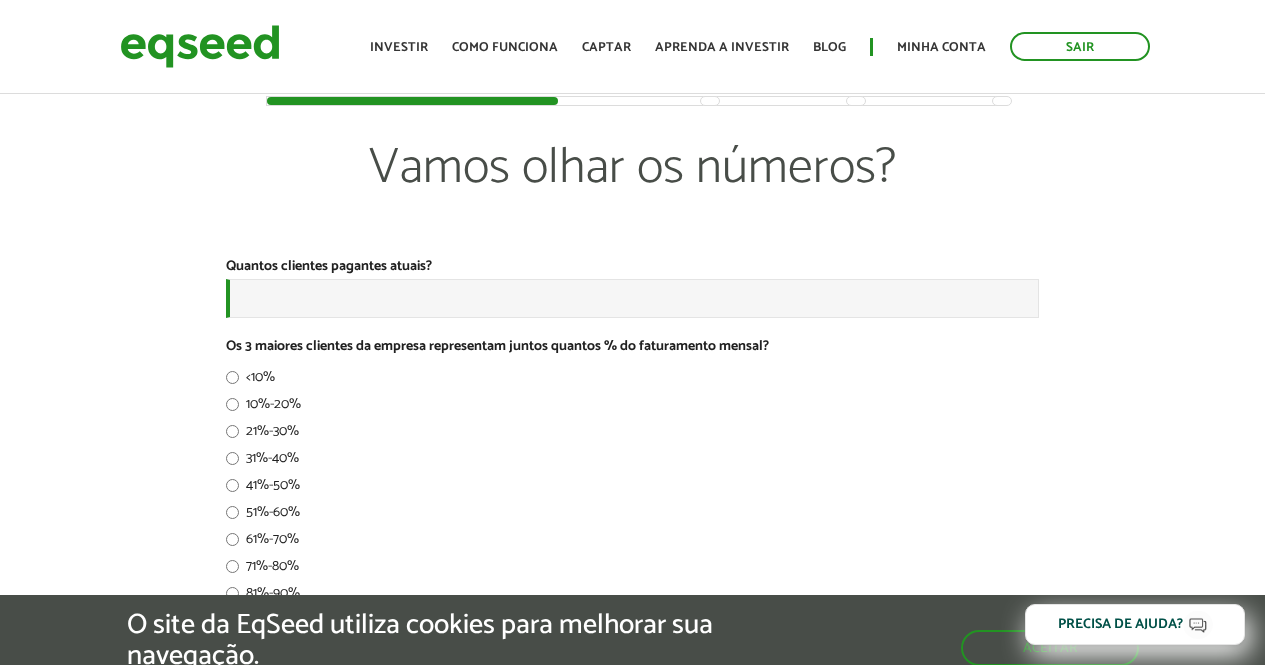 scroll, scrollTop: 0, scrollLeft: 0, axis: both 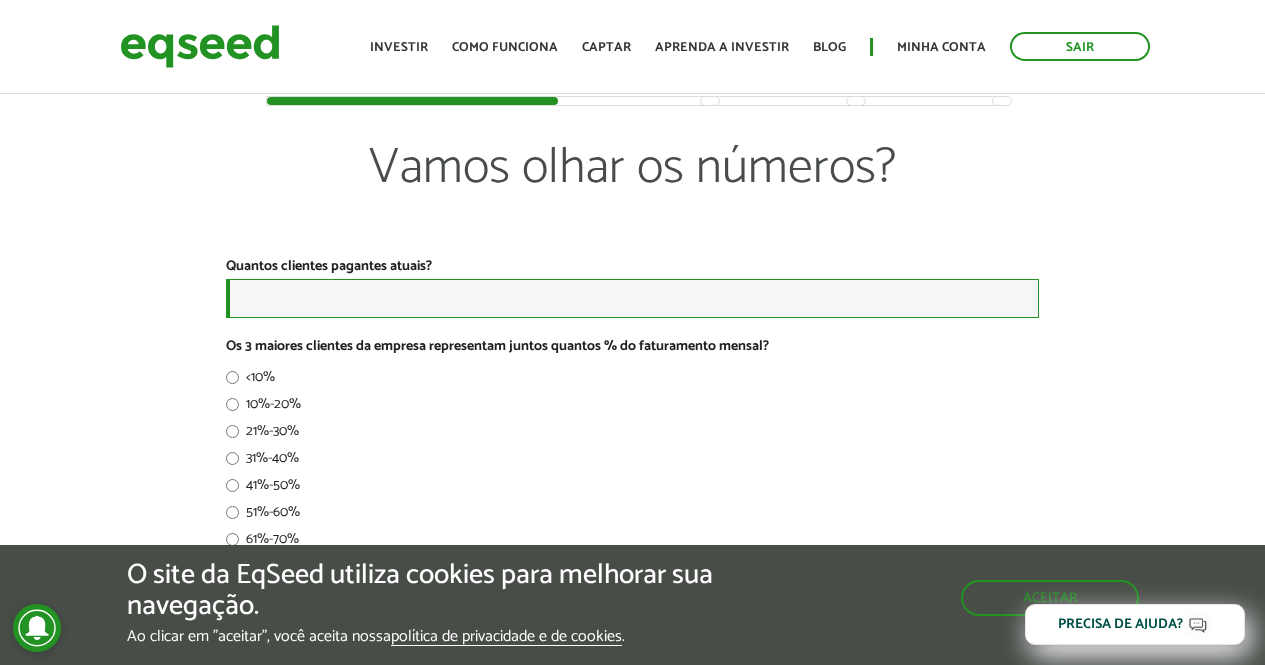click on "Quantos clientes pagantes atuais?  *" at bounding box center [632, 298] 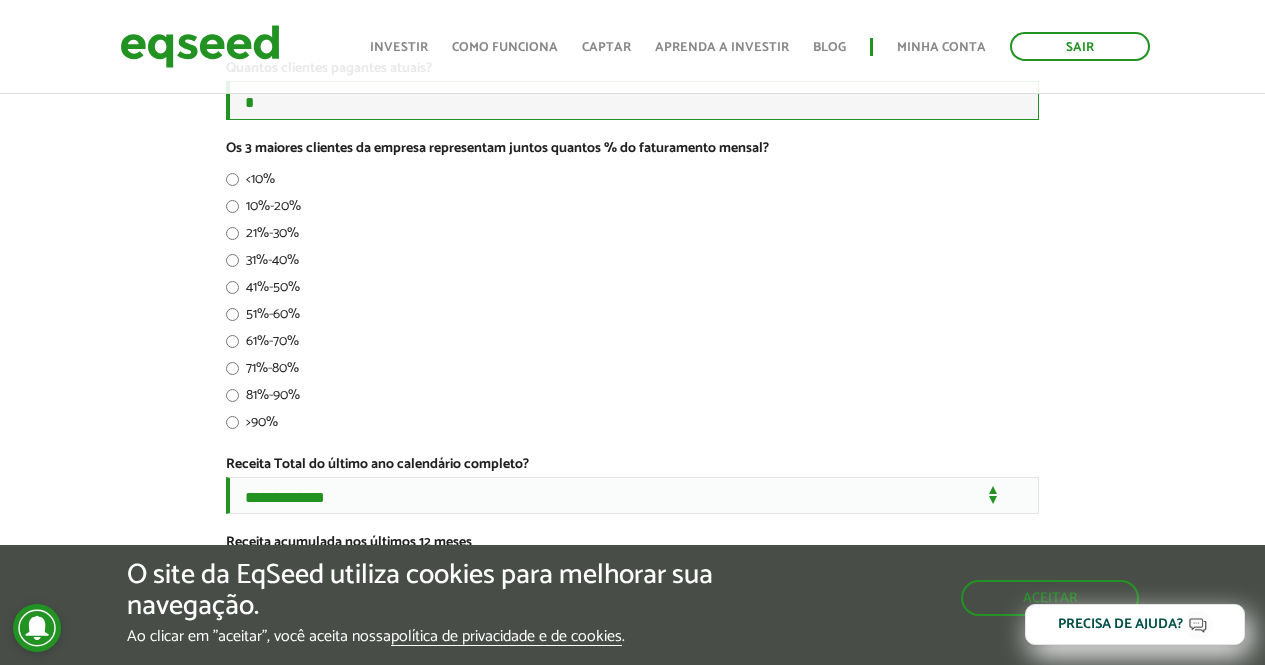 scroll, scrollTop: 201, scrollLeft: 0, axis: vertical 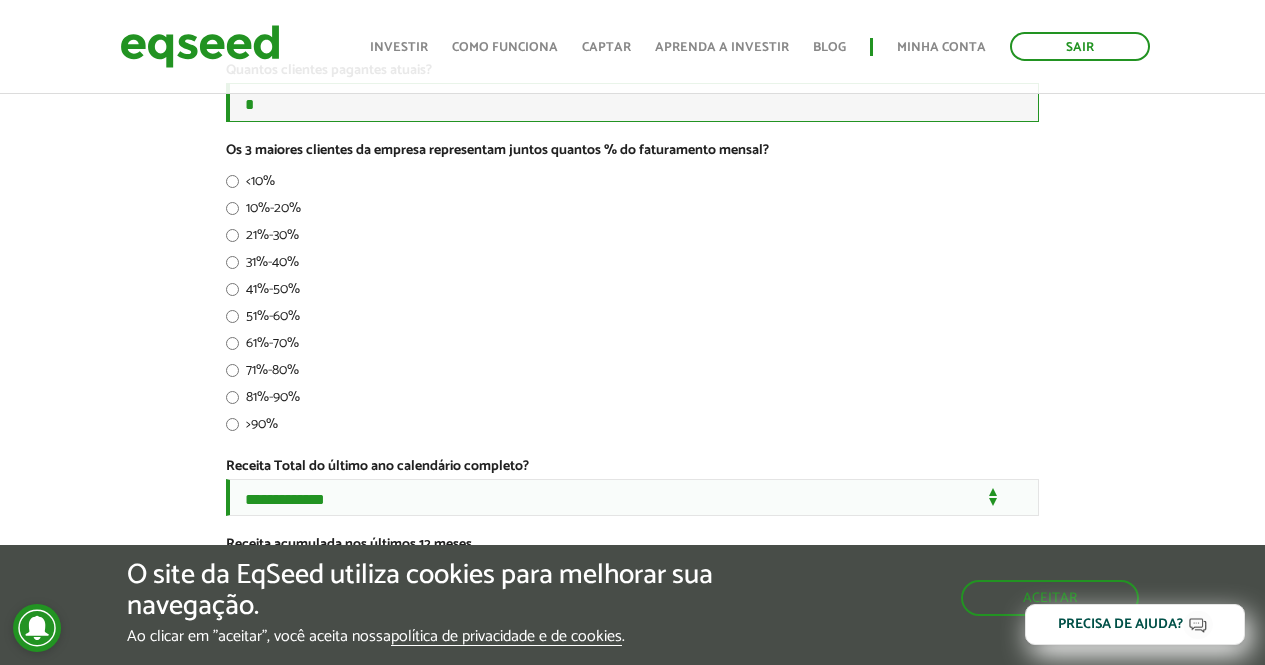 type on "*" 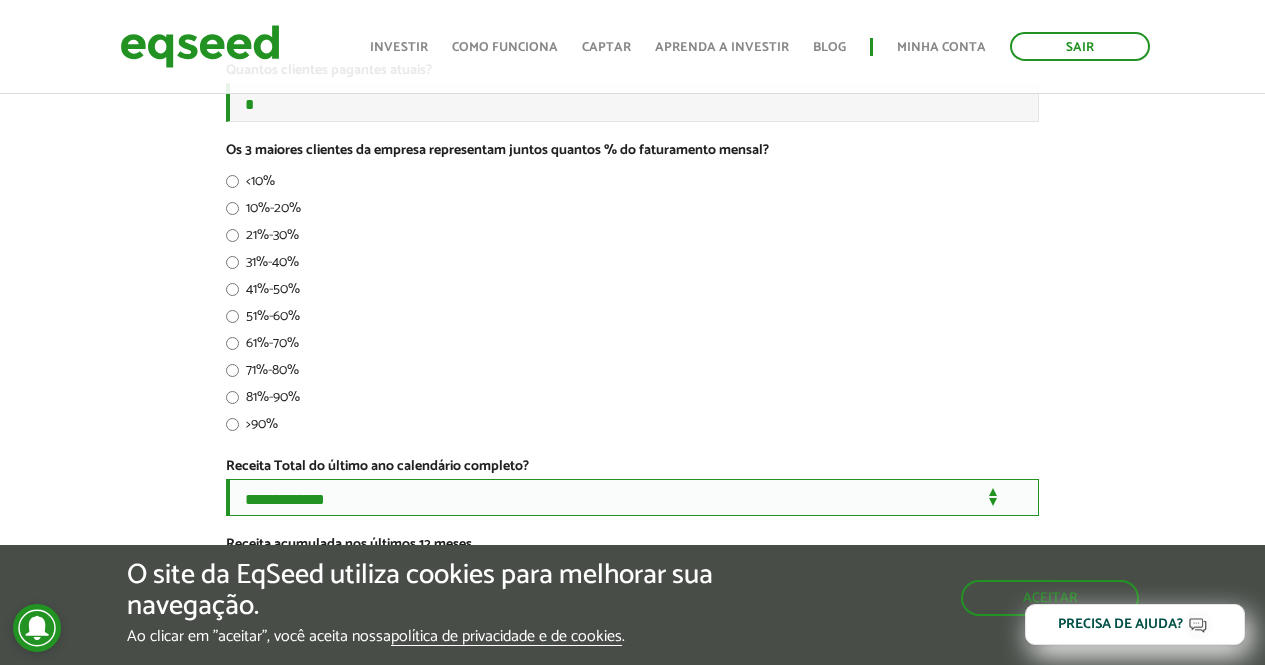 click on "**********" at bounding box center [632, 497] 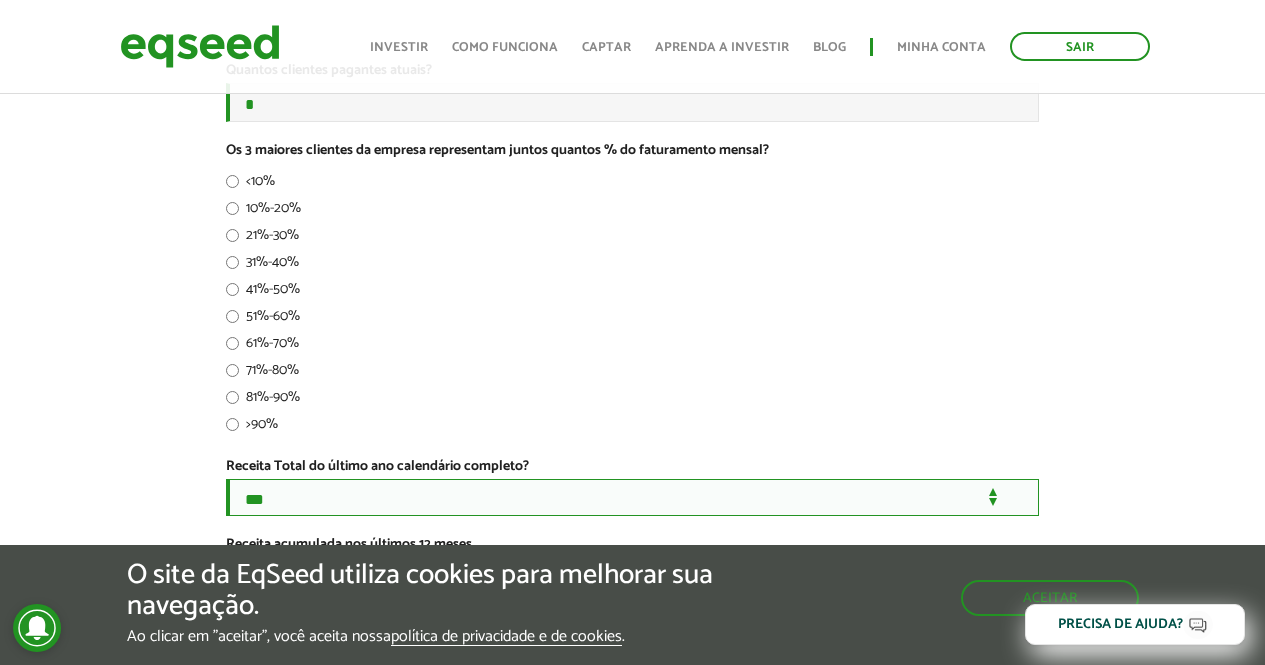 click on "**********" at bounding box center (632, 497) 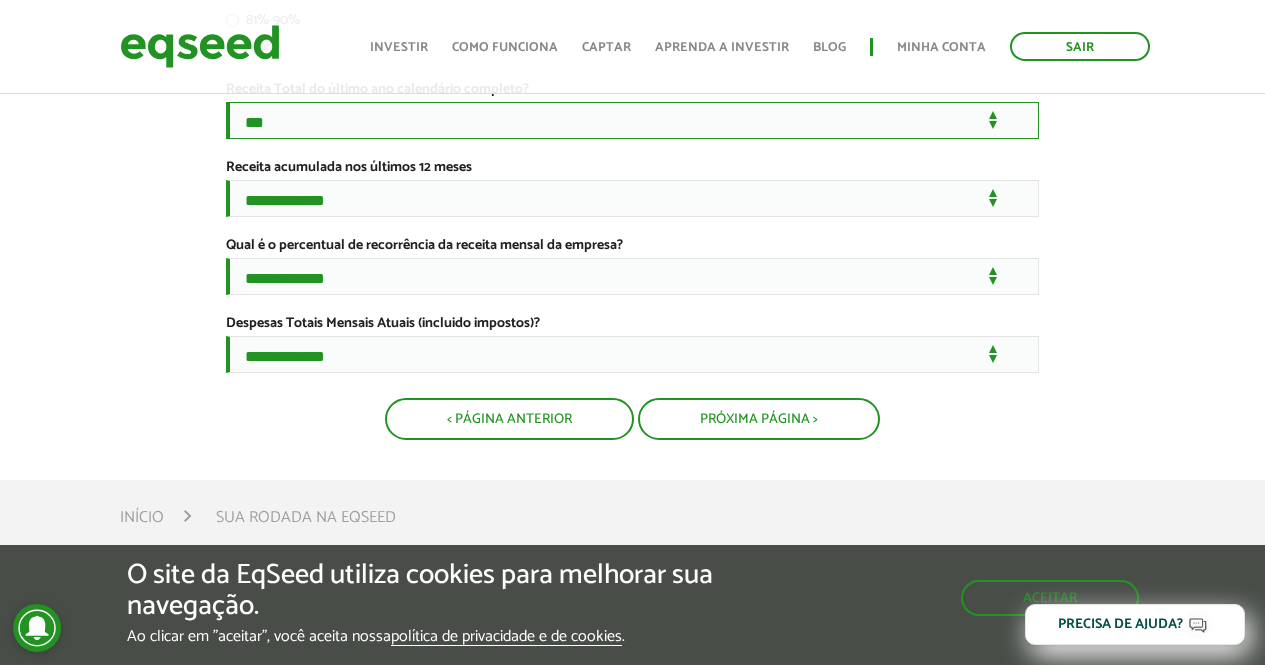 scroll, scrollTop: 594, scrollLeft: 0, axis: vertical 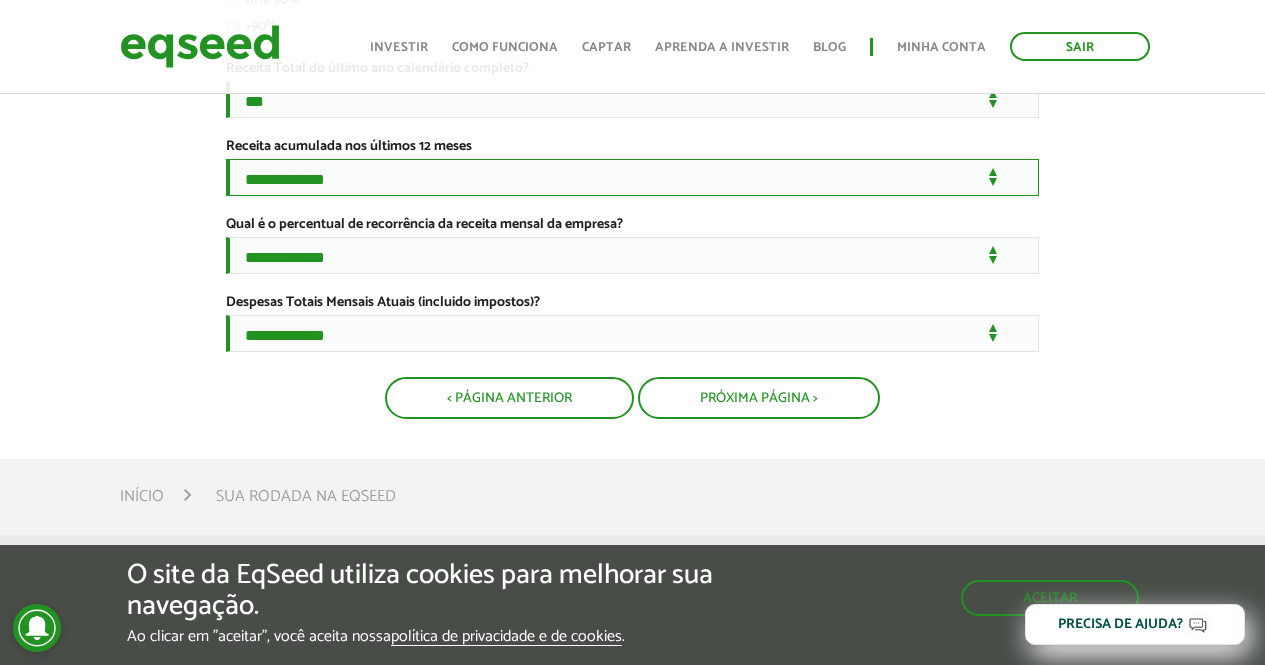 click on "**********" at bounding box center [632, 177] 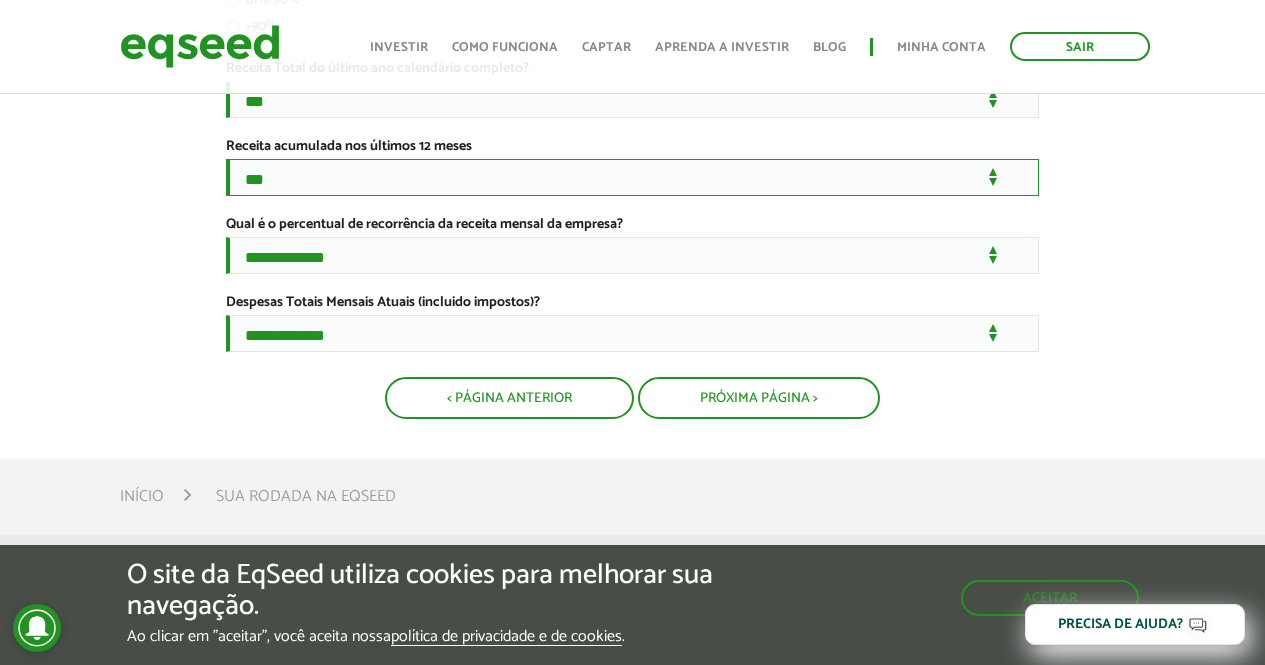 click on "**********" at bounding box center [632, 177] 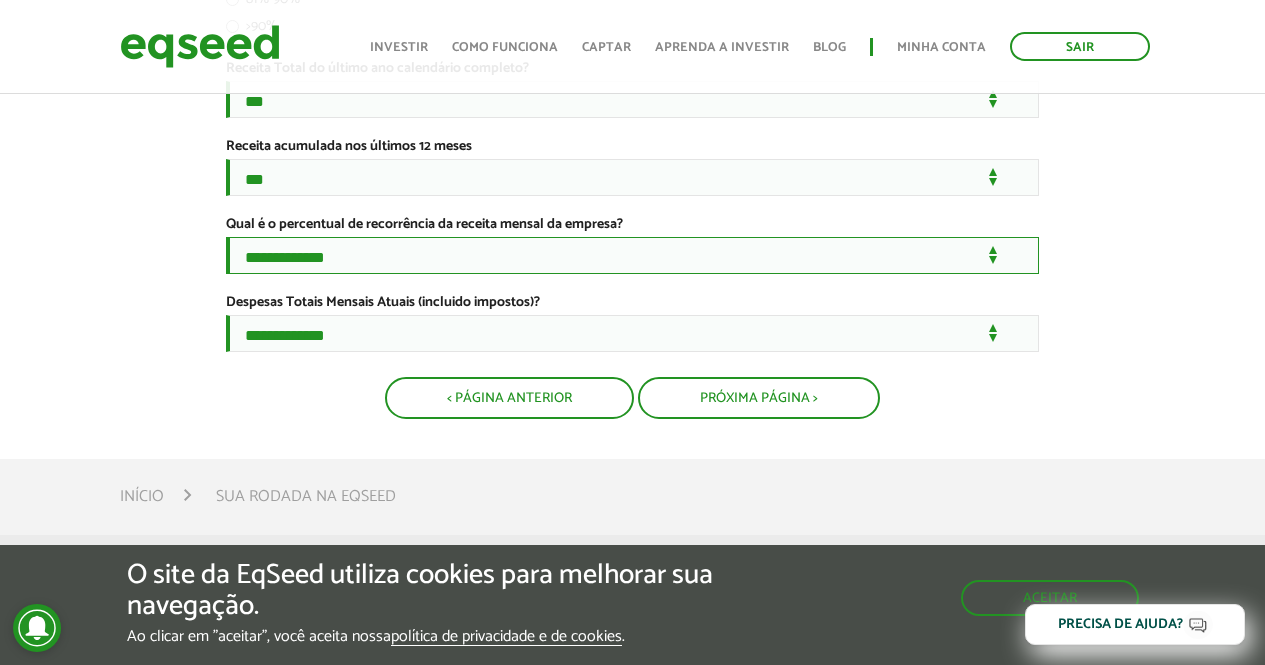 click on "**********" at bounding box center [632, 255] 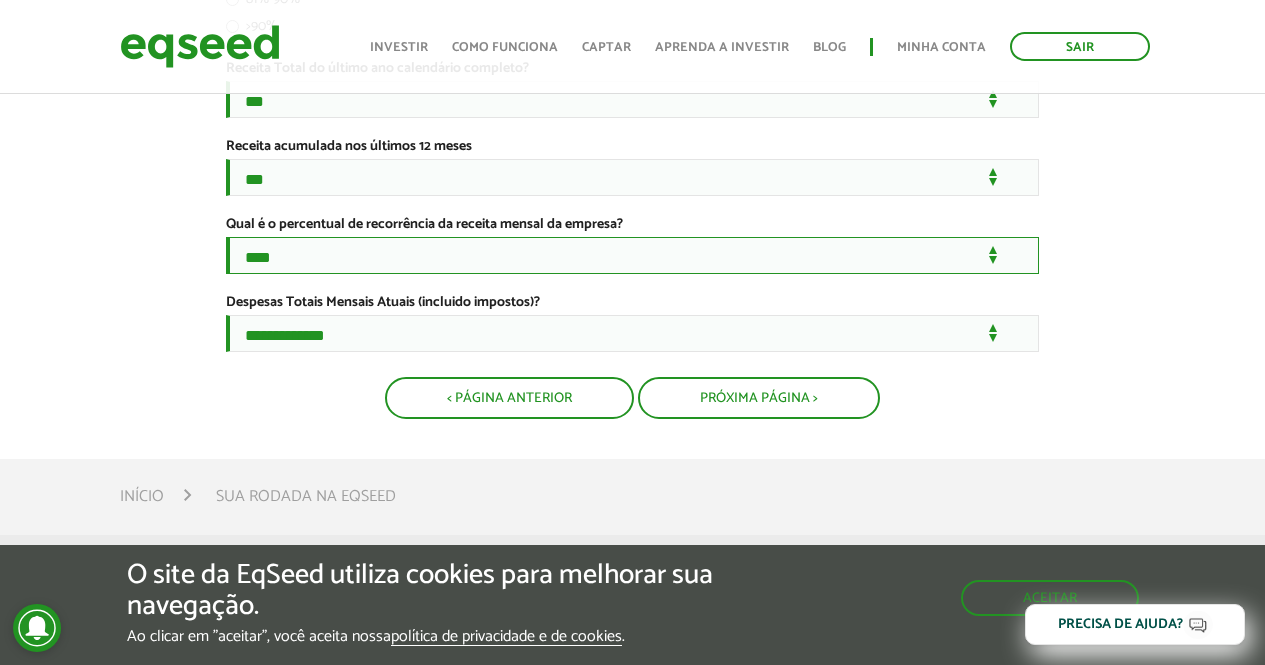 click on "**********" at bounding box center (632, 255) 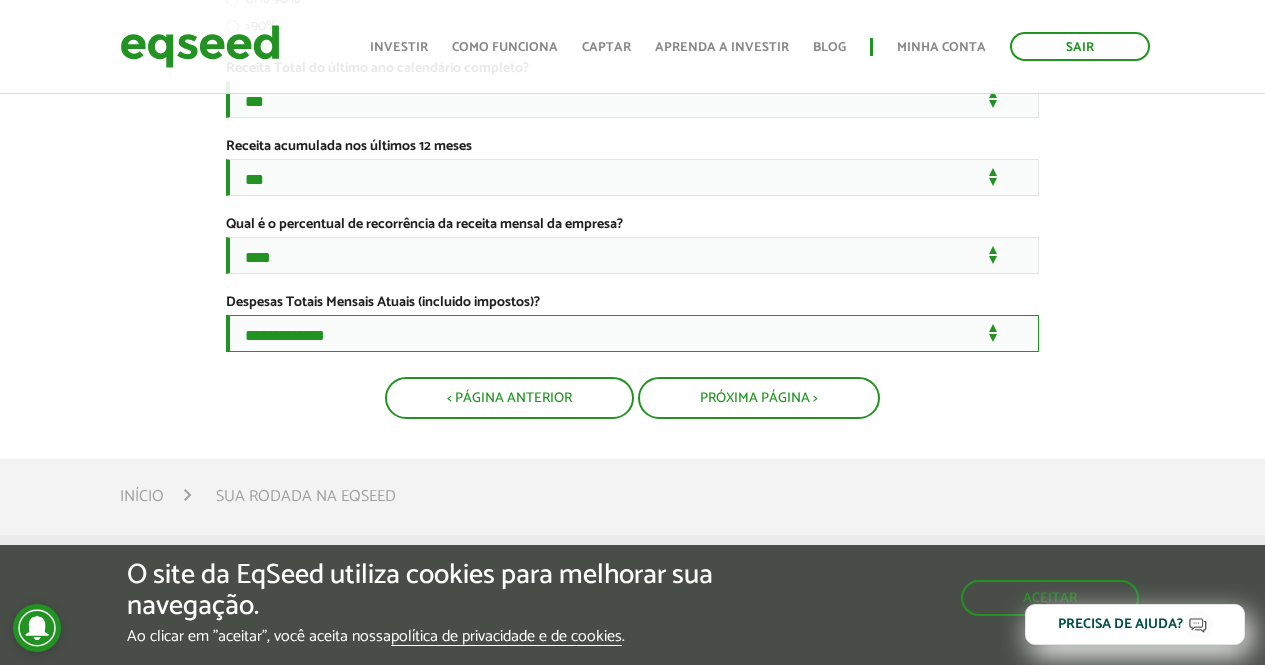 click on "**********" at bounding box center (632, 333) 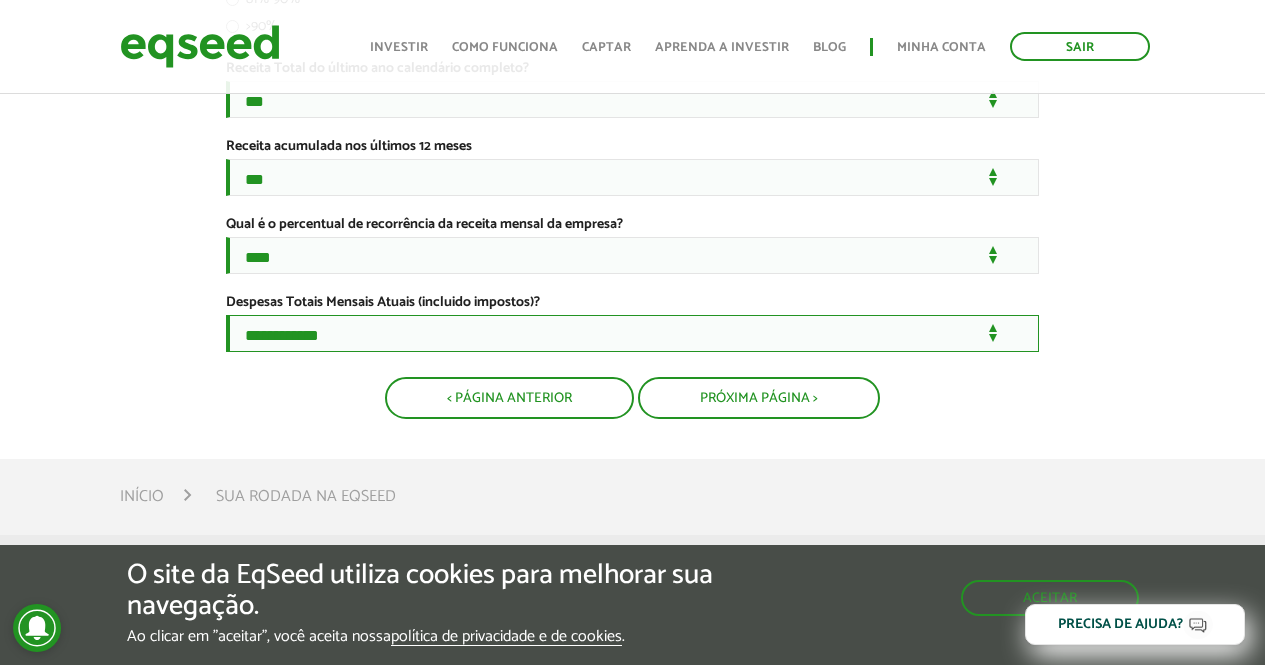 click on "**********" at bounding box center [632, 333] 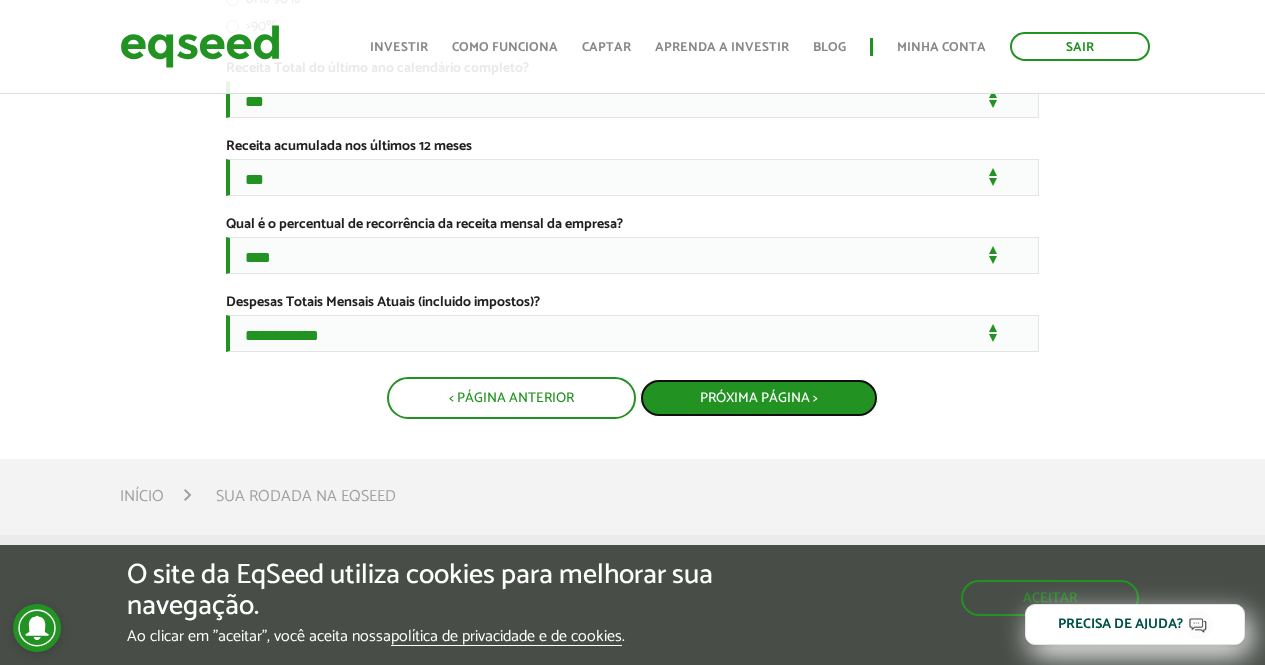 click on "Próxima Página >" at bounding box center (759, 398) 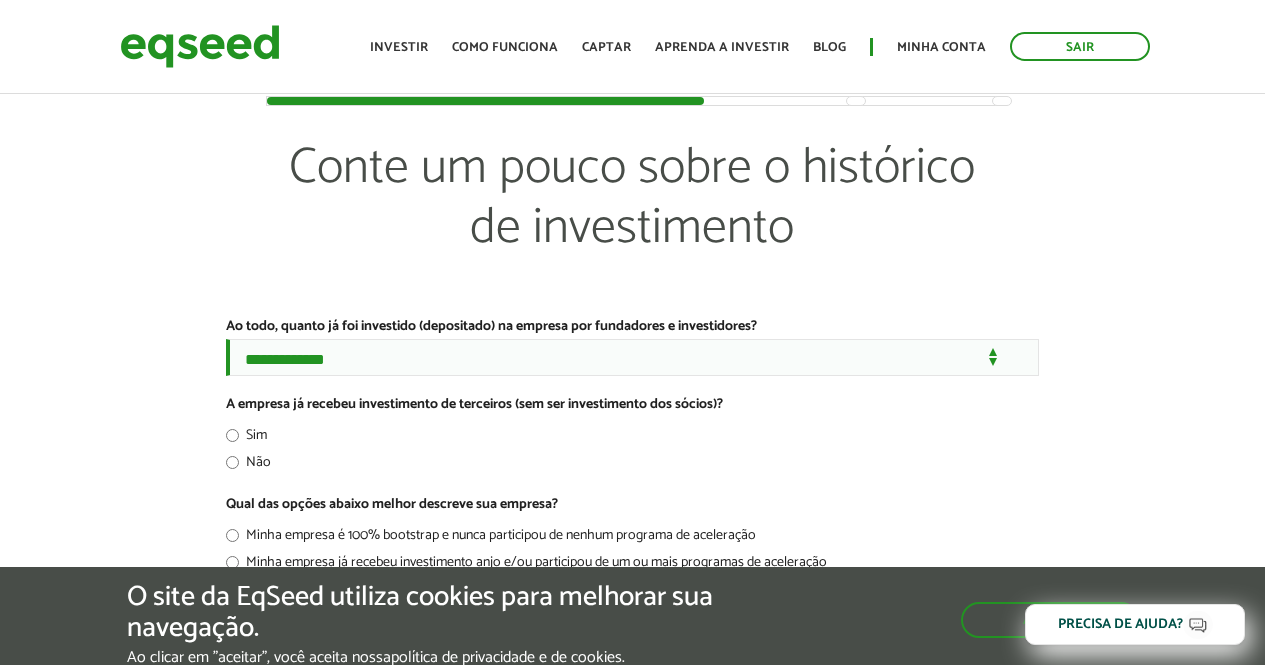 scroll, scrollTop: 0, scrollLeft: 0, axis: both 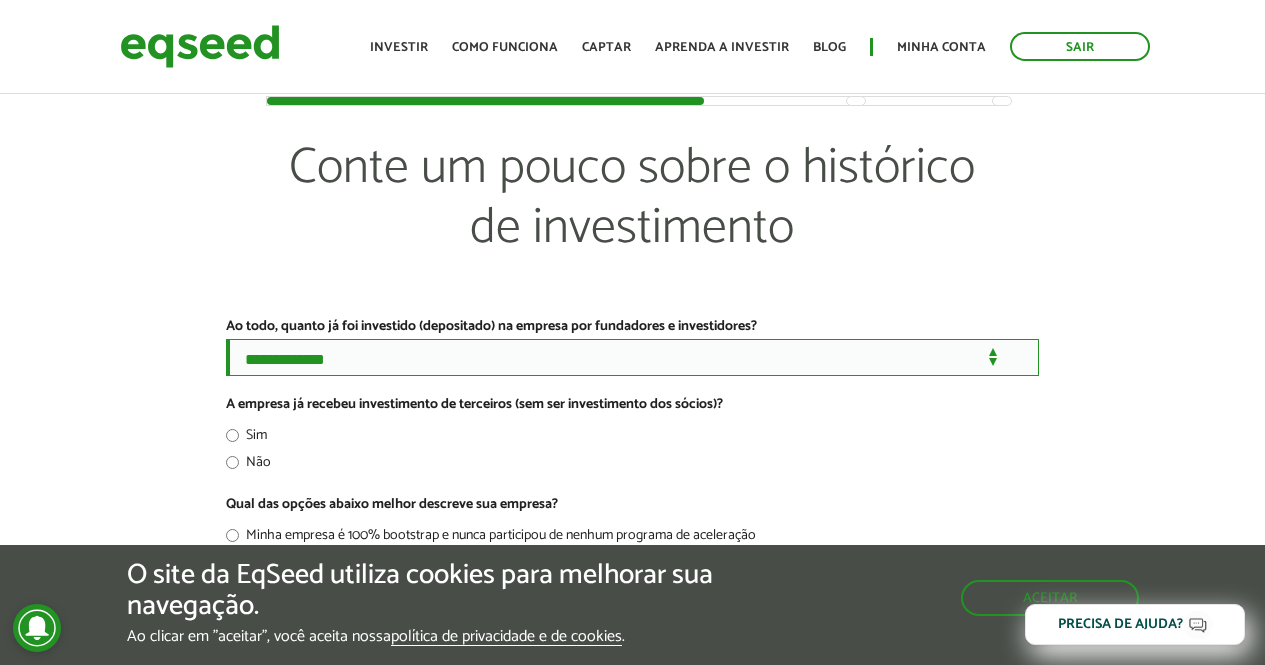 click on "[FIRST] [LAST] [EMAIL] [PHONE]" at bounding box center [632, 357] 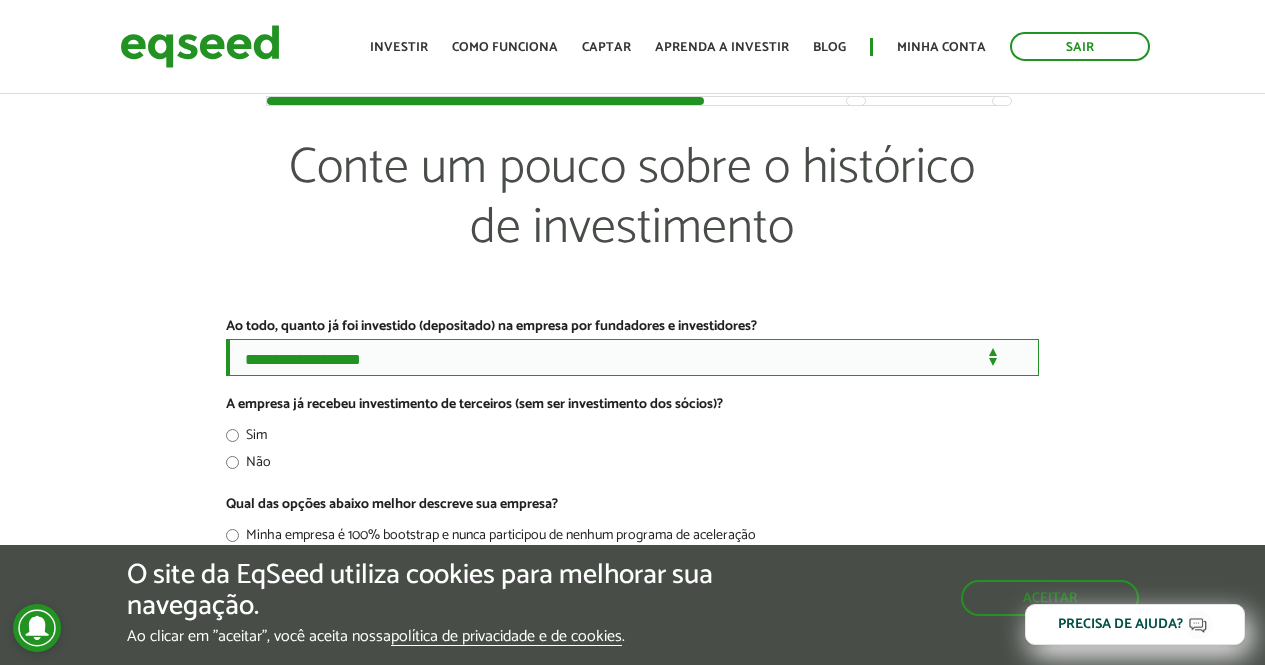 click on "[FIRST] [LAST] [EMAIL] [PHONE]" at bounding box center [632, 357] 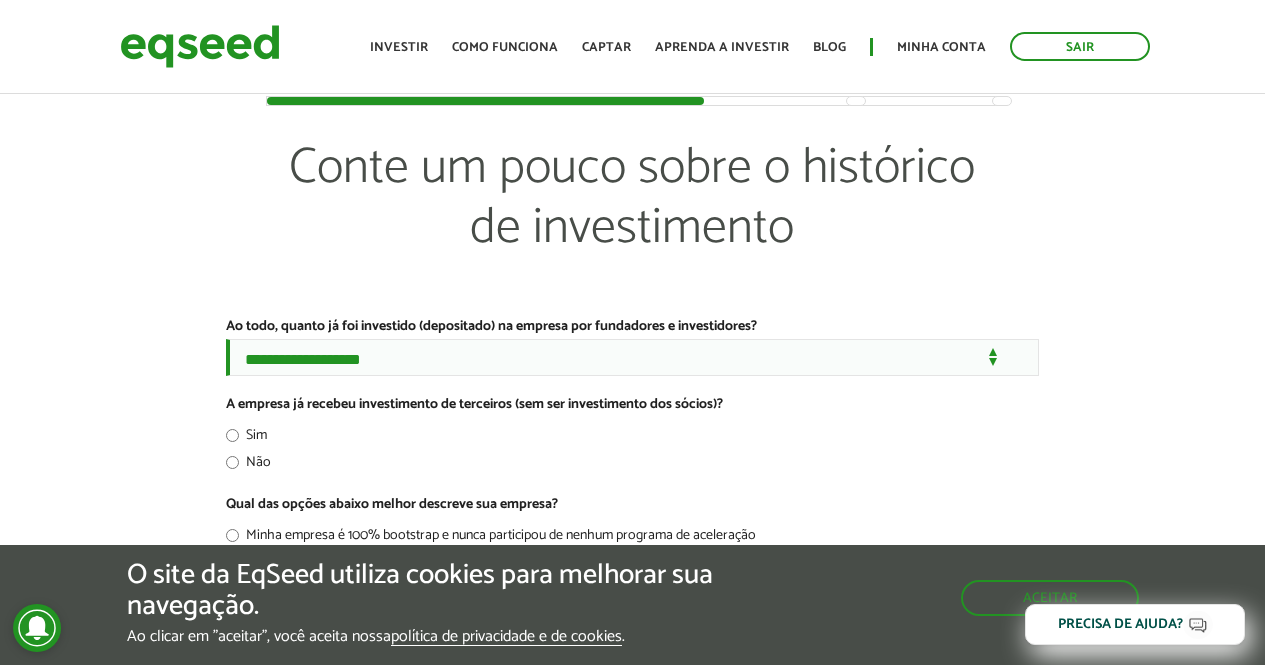 click on "Sim" at bounding box center (632, 438) 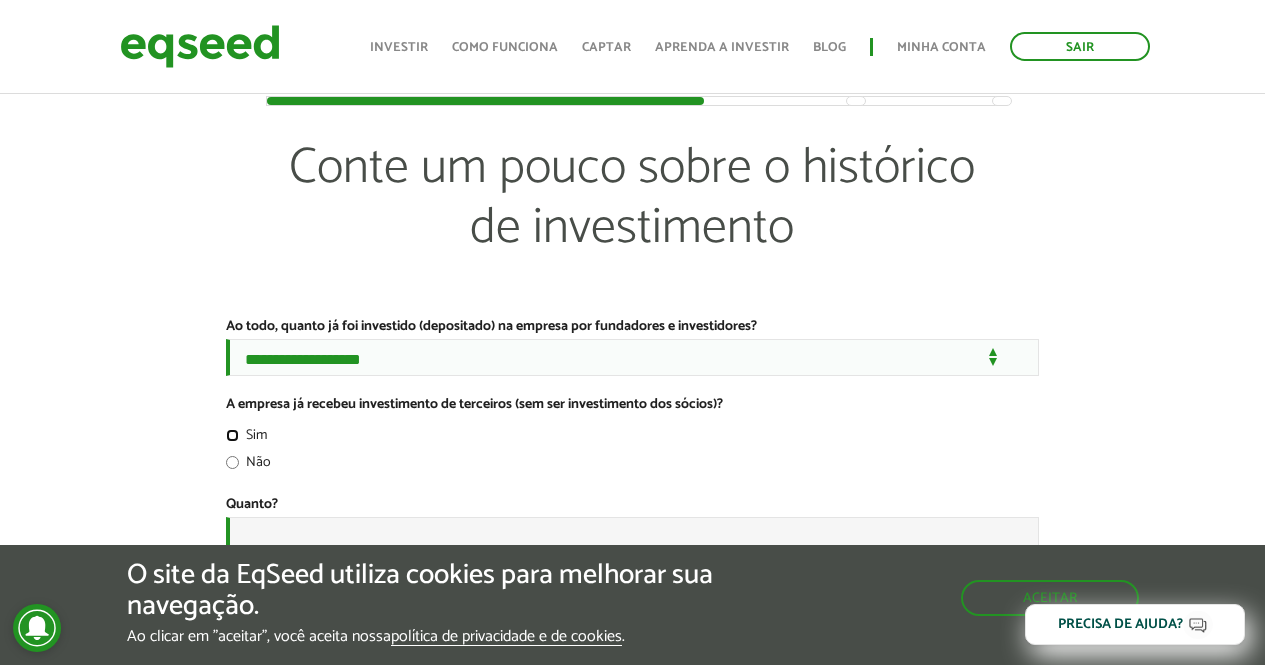 scroll, scrollTop: 176, scrollLeft: 0, axis: vertical 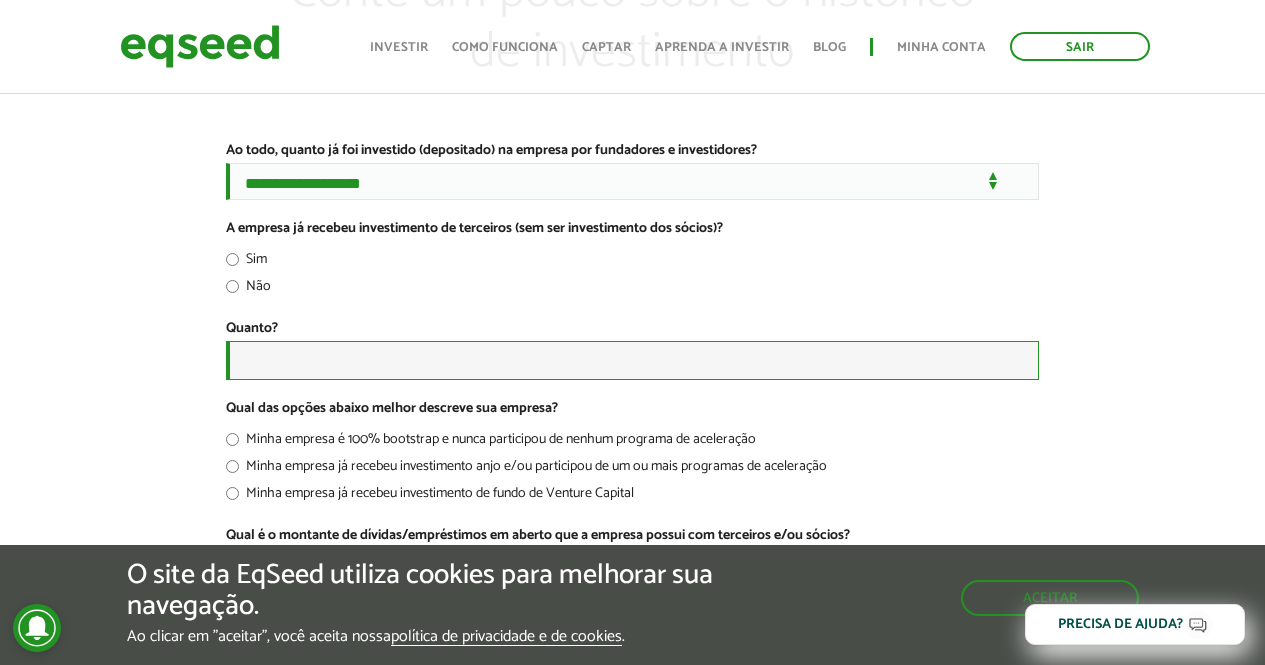 click on "Quanto?  *" at bounding box center [632, 360] 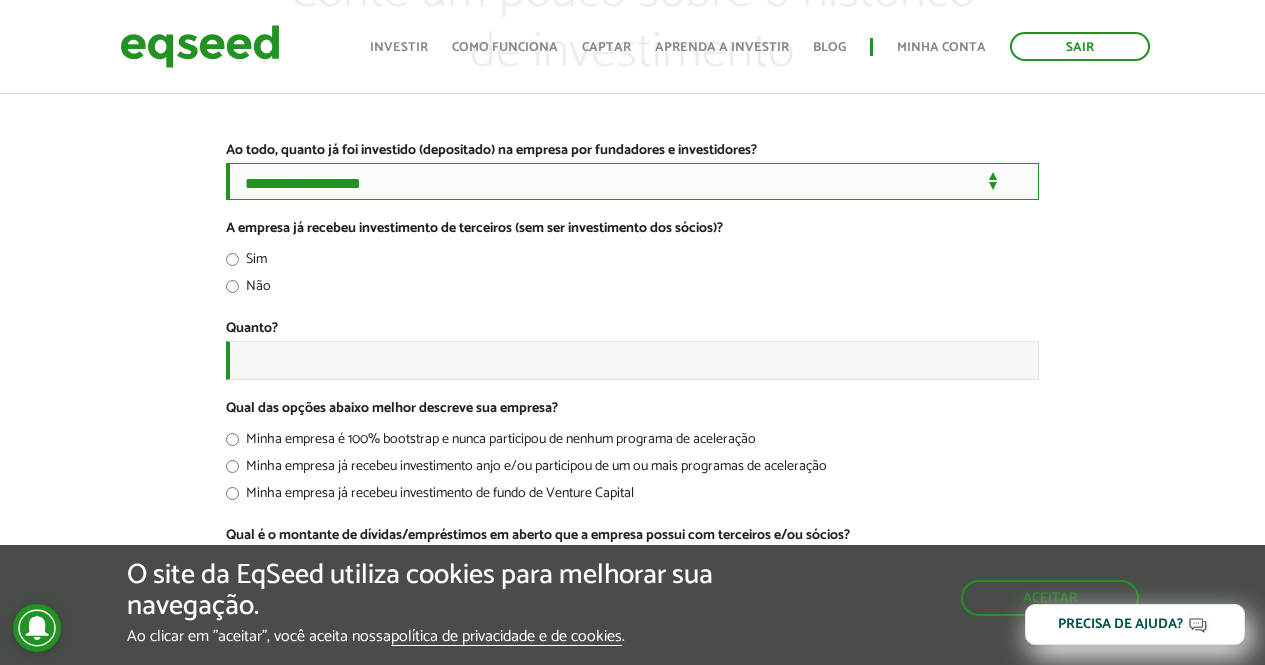 click on "[FIRST] [LAST] [EMAIL] [PHONE]" at bounding box center (632, 181) 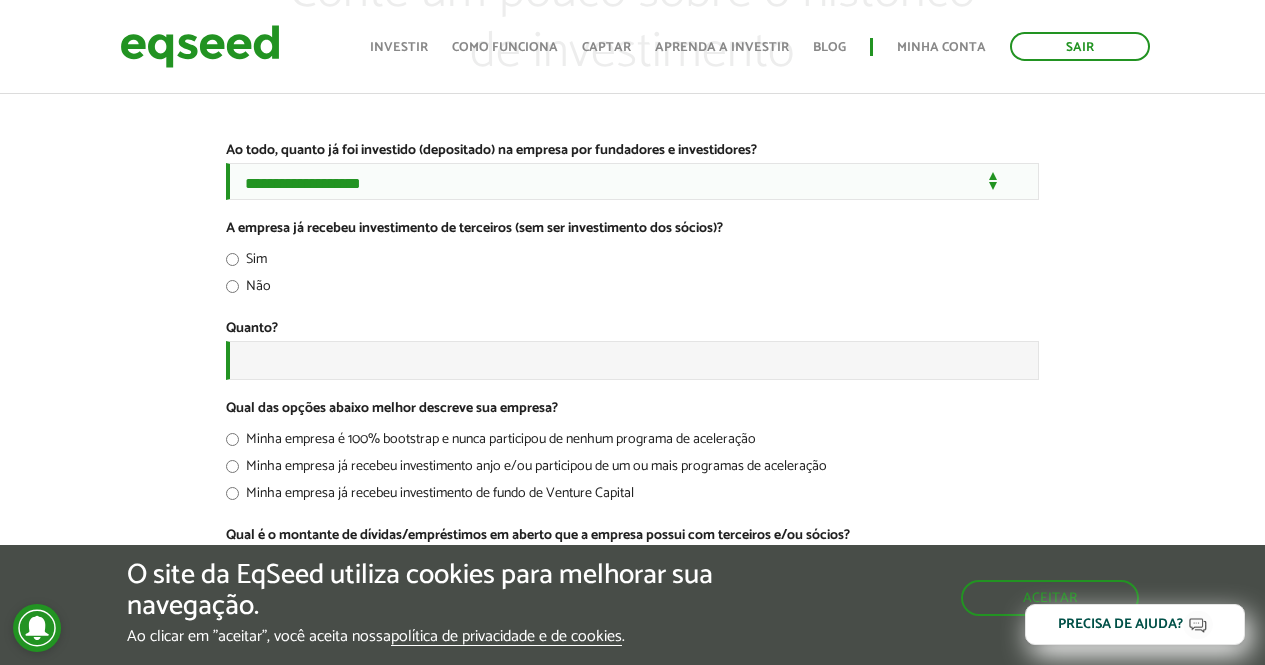 click on "Não" at bounding box center (248, 290) 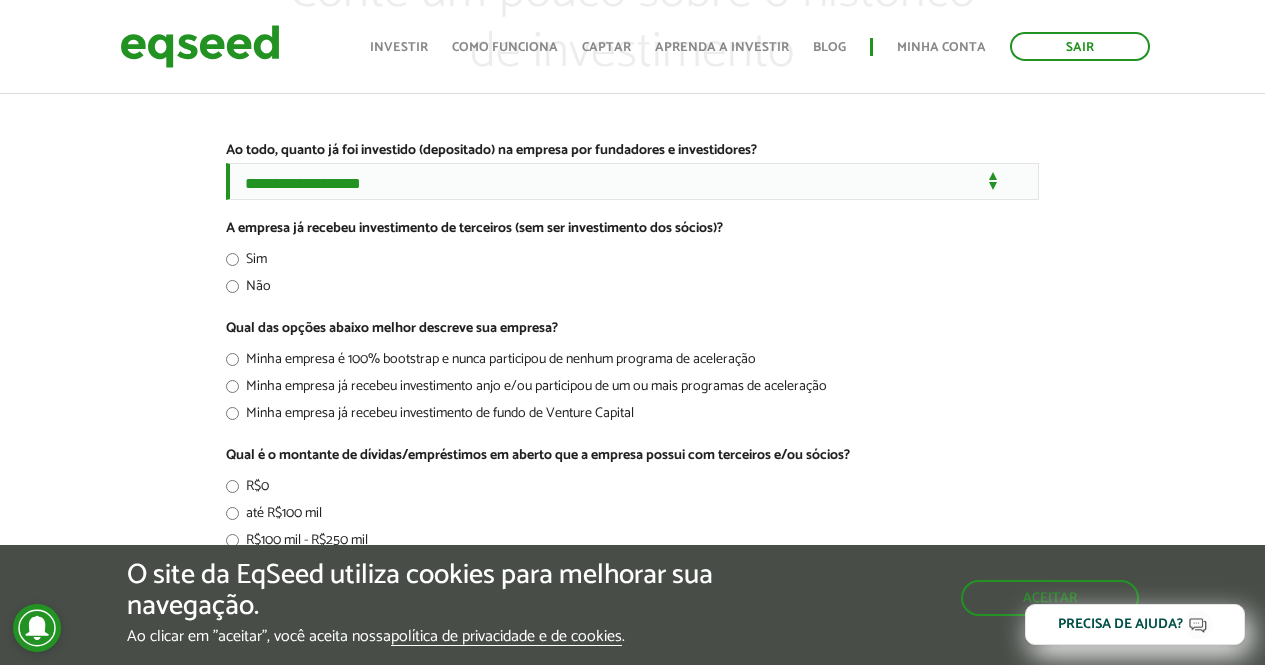click on "Sim" at bounding box center [246, 263] 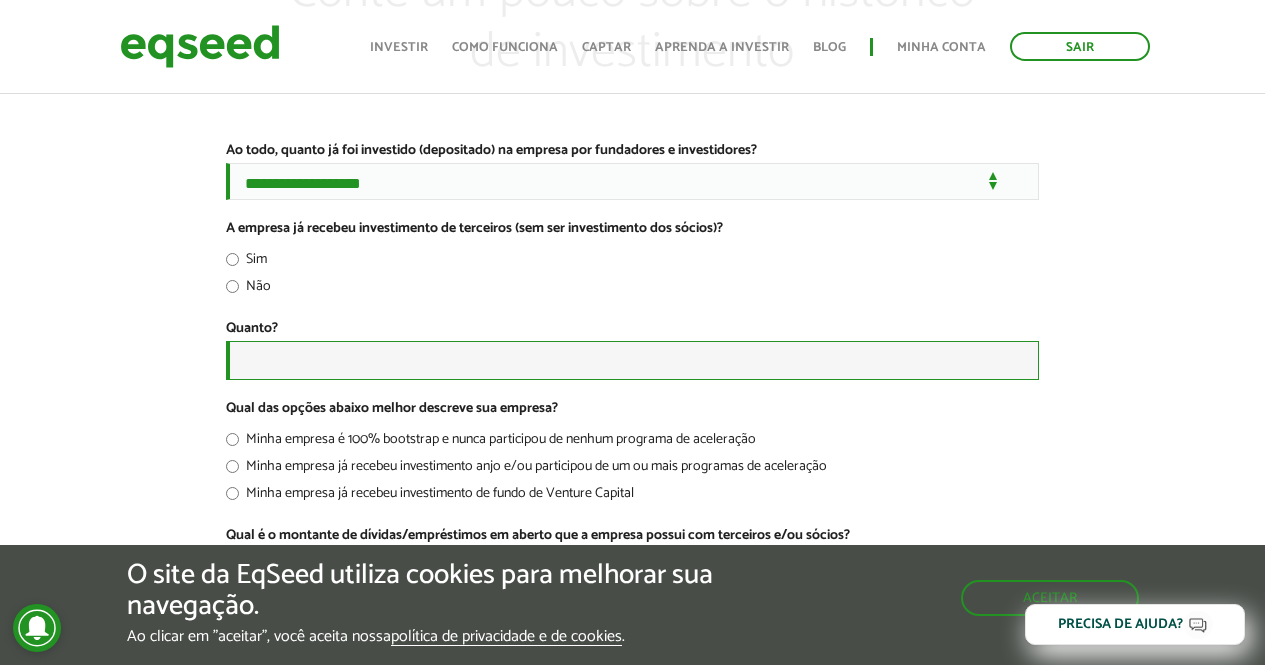 click on "Quanto?  *" at bounding box center [632, 360] 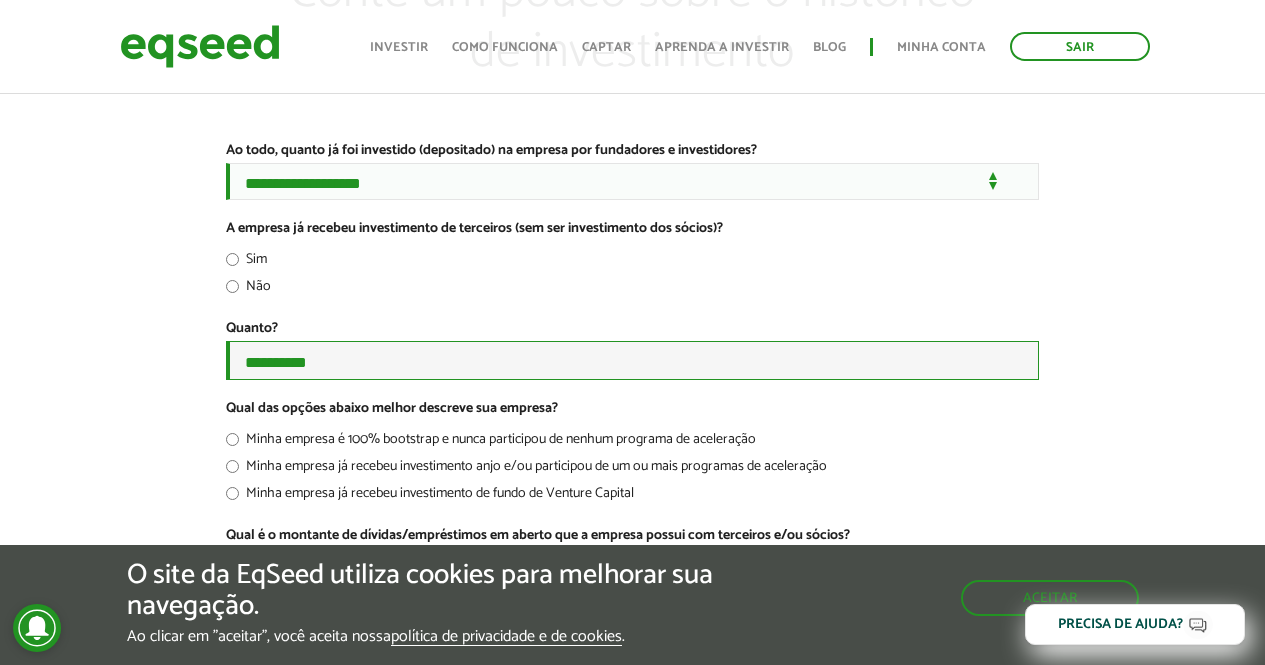 type on "**********" 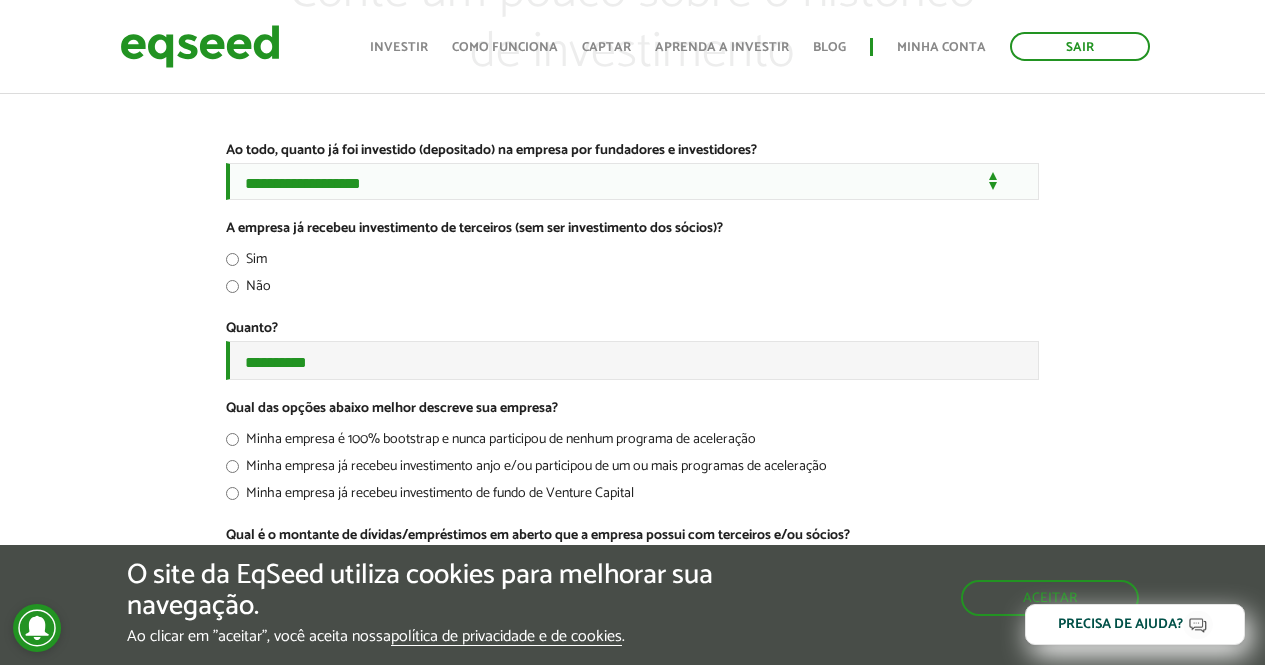 click on "Sua rodada na EqSeed
1
2
3
4
5
6
Conte um pouco sobre o histórico de investimento
Ao todo, quanto já foi investido (depositado) na empresa por fundadores e investidores?  *
[FIRST] [LAST] [EMAIL] [PHONE]   A empresa já recebeu investimento de terceiros (sem ser investimento dos sócios)?  *
Sim
Não
Quanto?  *
[AMOUNT]" at bounding box center (632, 402) 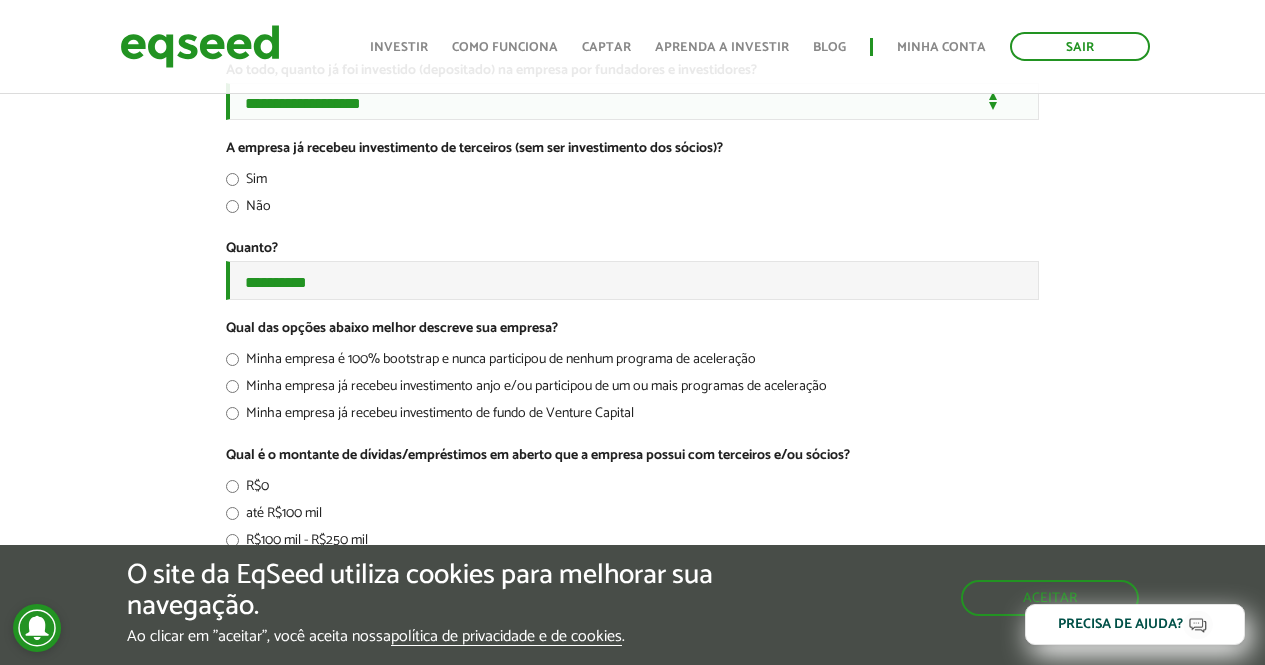 scroll, scrollTop: 296, scrollLeft: 0, axis: vertical 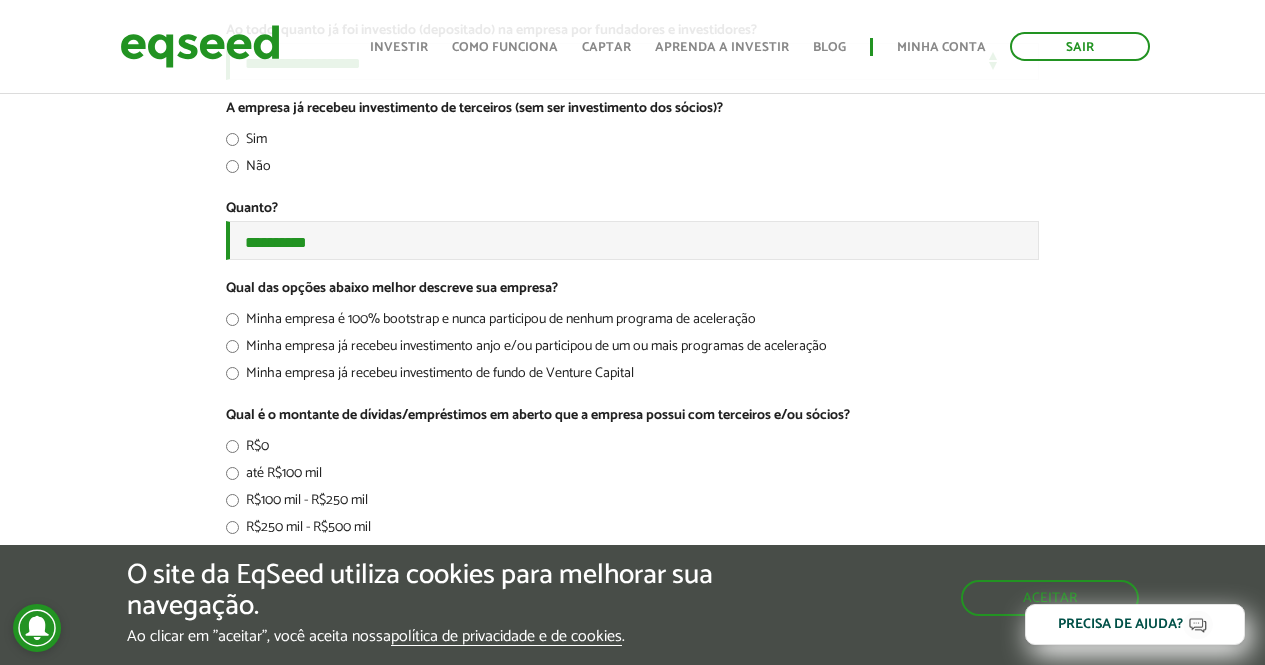 click on "Minha empresa já recebeu investimento anjo e/ou participou de um ou mais programas de aceleração" at bounding box center [526, 350] 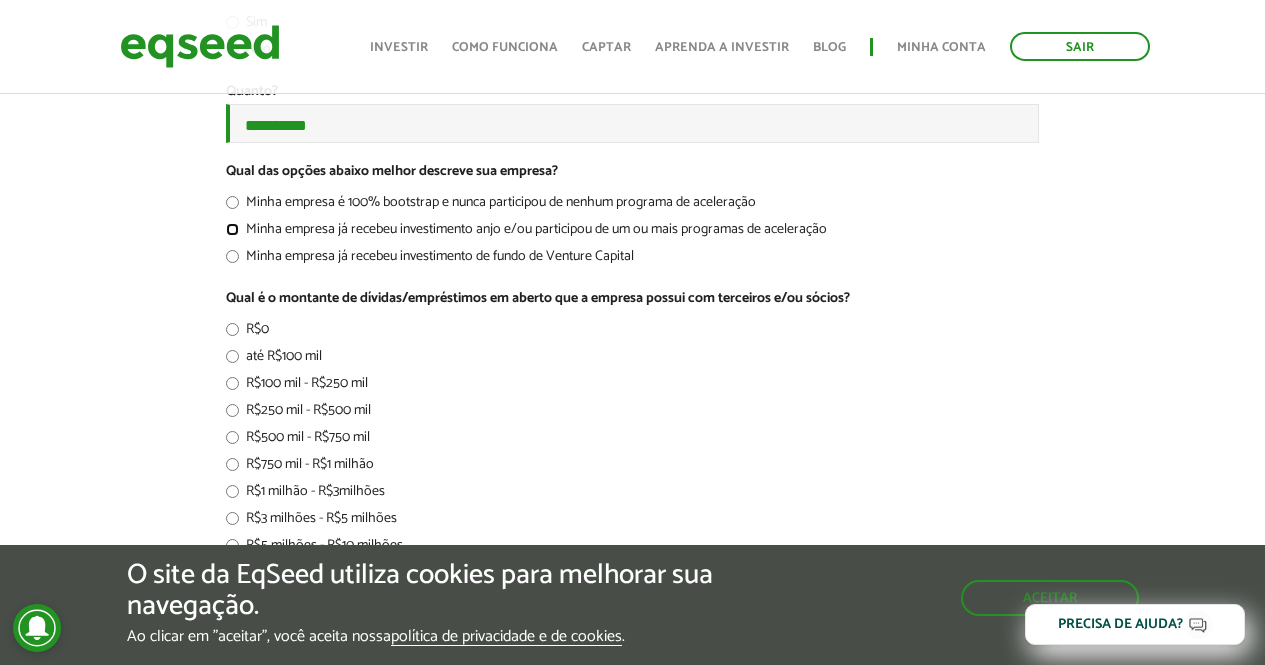 scroll, scrollTop: 471, scrollLeft: 0, axis: vertical 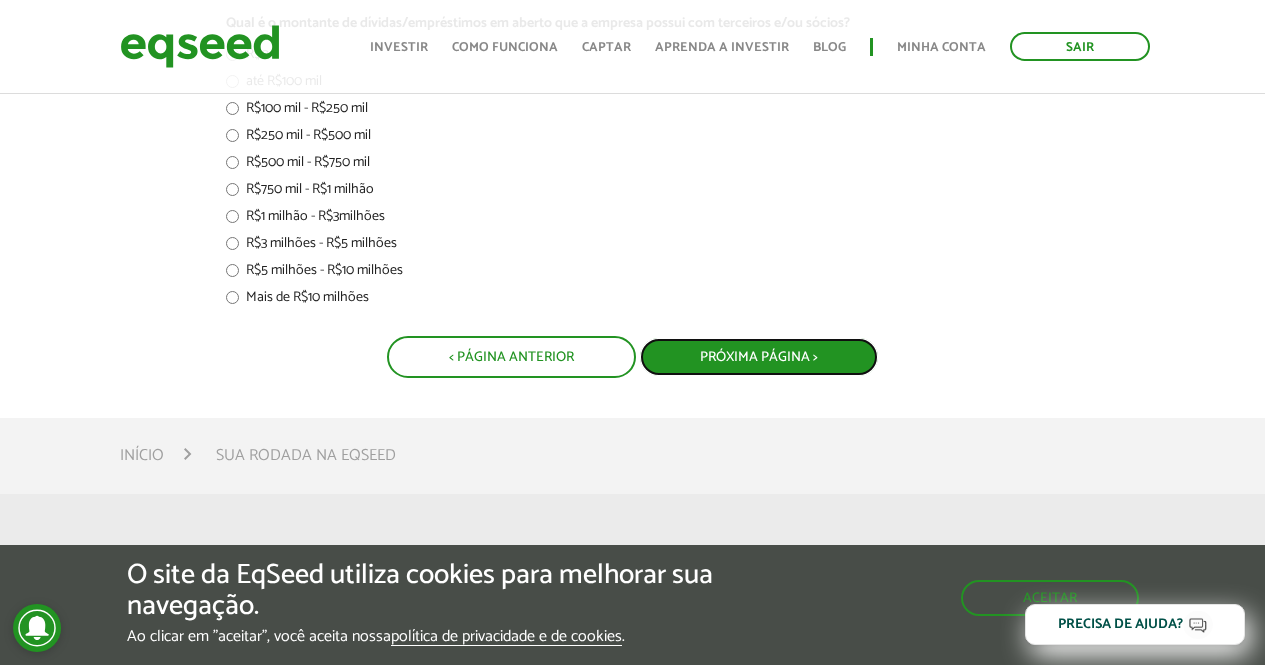 click on "Próxima Página >" at bounding box center [759, 357] 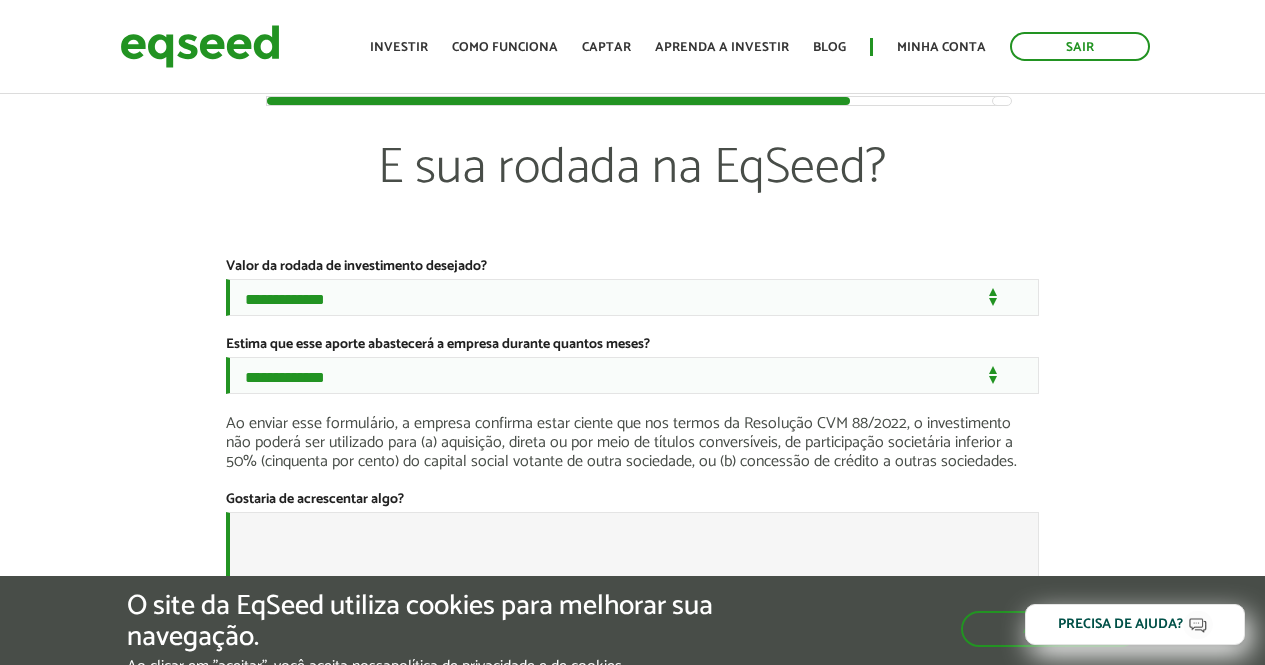 scroll, scrollTop: 0, scrollLeft: 0, axis: both 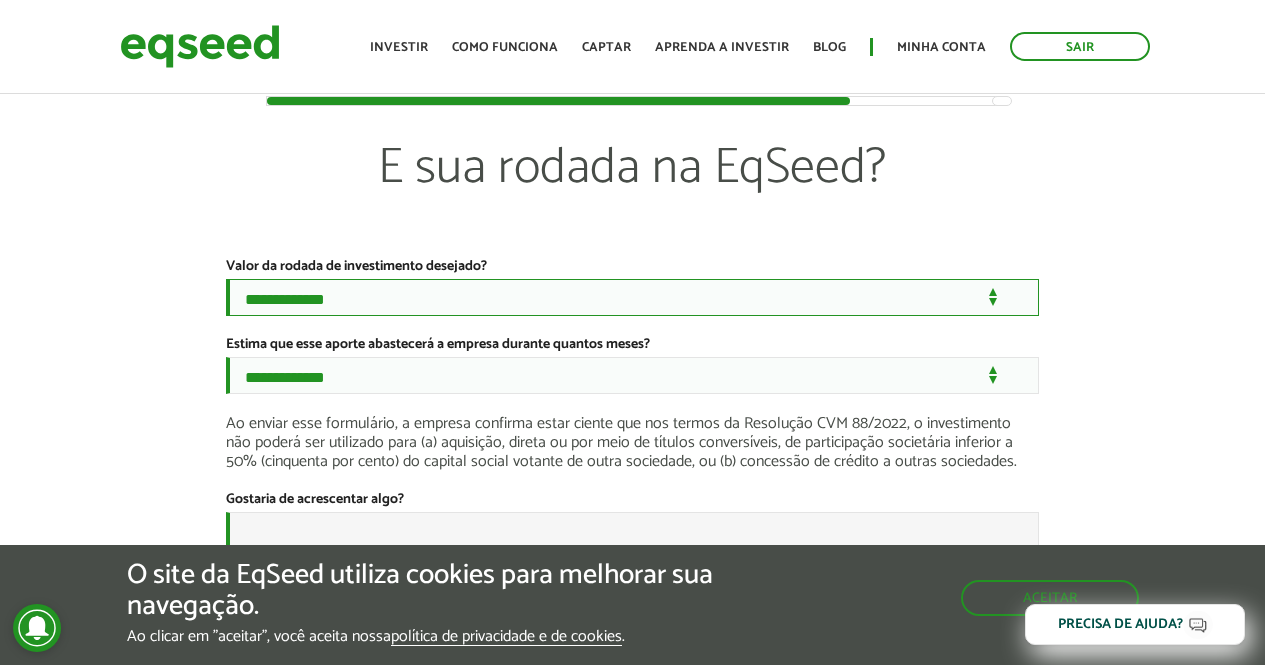click on "**********" at bounding box center (632, 297) 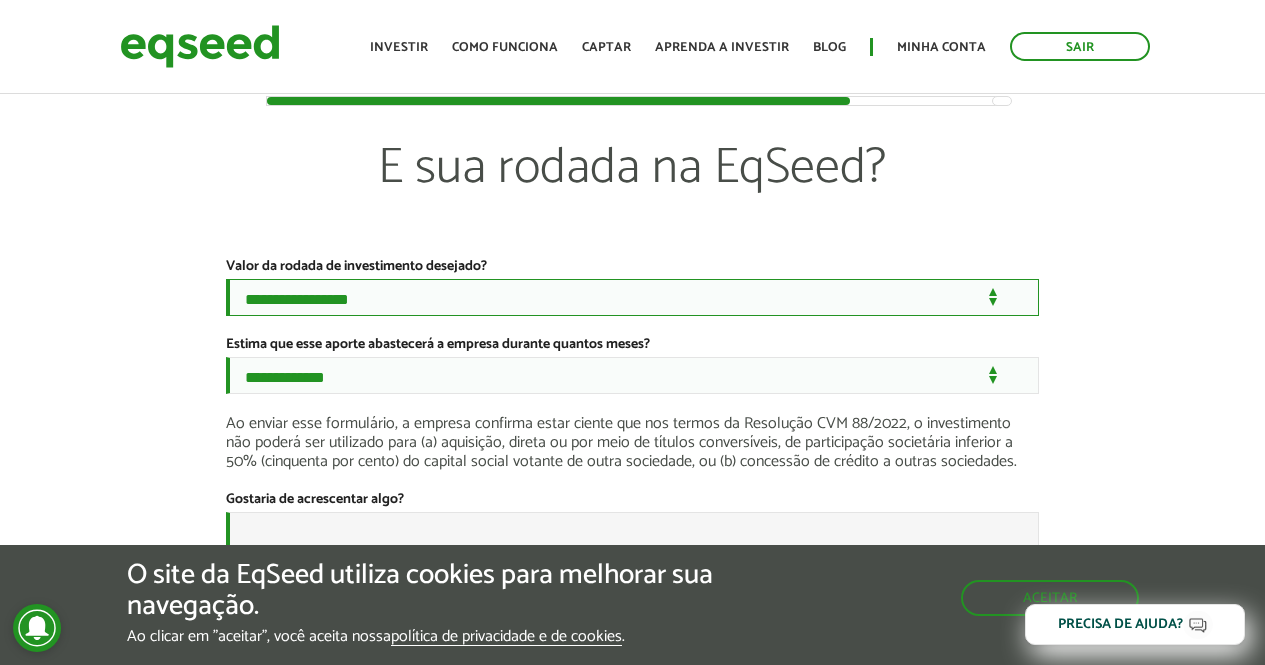 click on "**********" at bounding box center [632, 297] 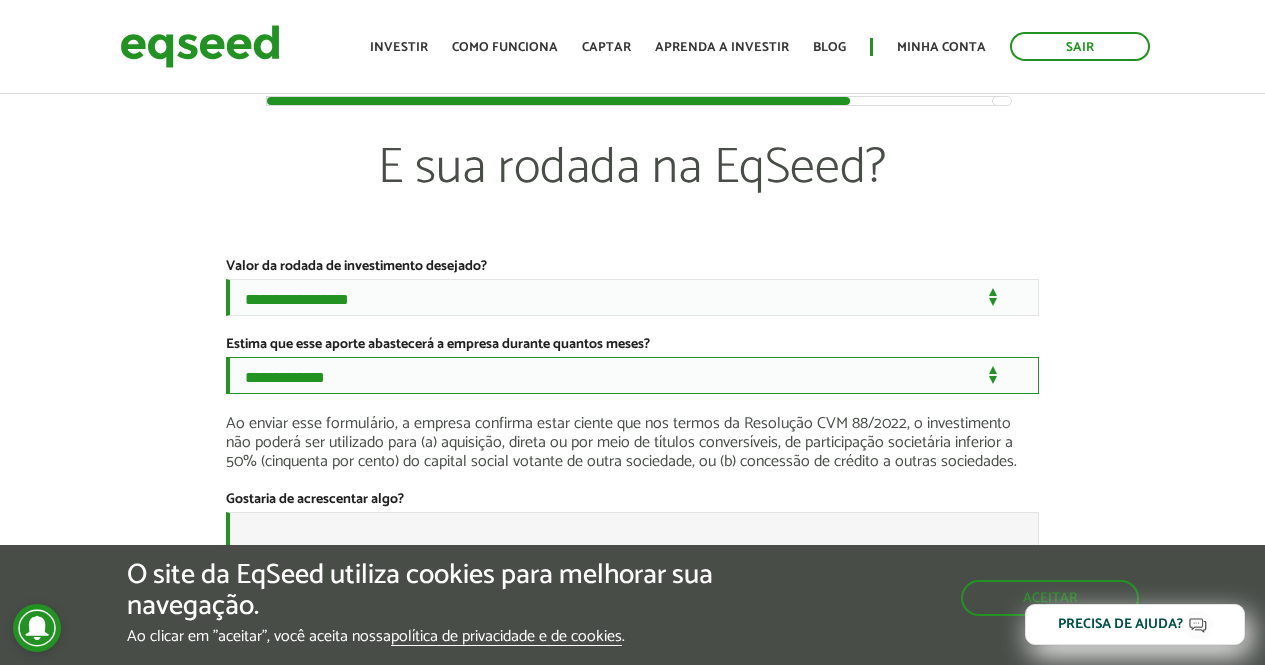 click on "**********" at bounding box center (632, 375) 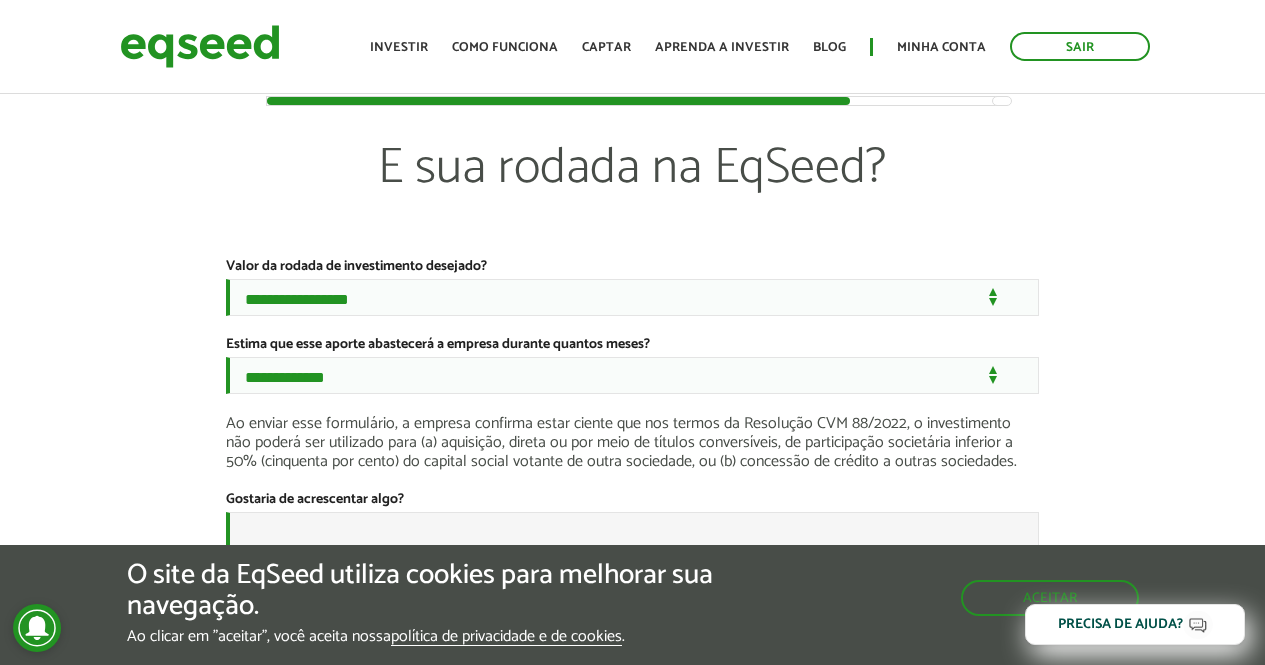 click on "**********" at bounding box center [632, 392] 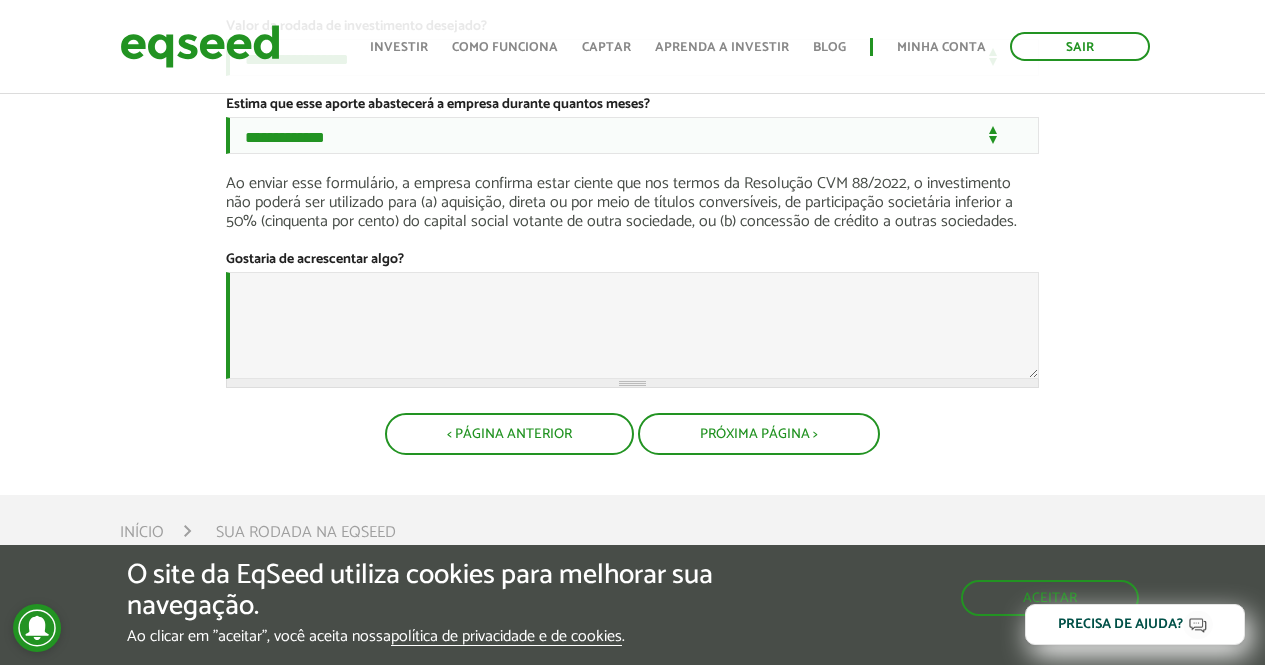 scroll, scrollTop: 280, scrollLeft: 0, axis: vertical 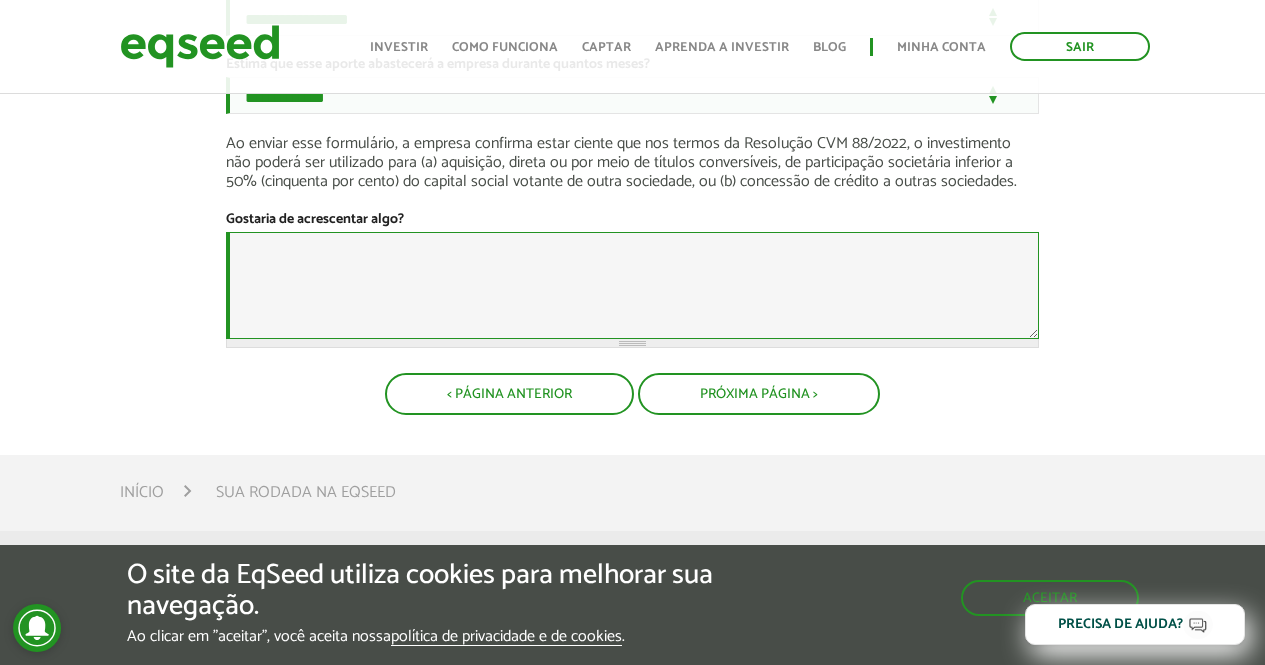 click on "Gostaria de acrescentar algo?" at bounding box center (632, 285) 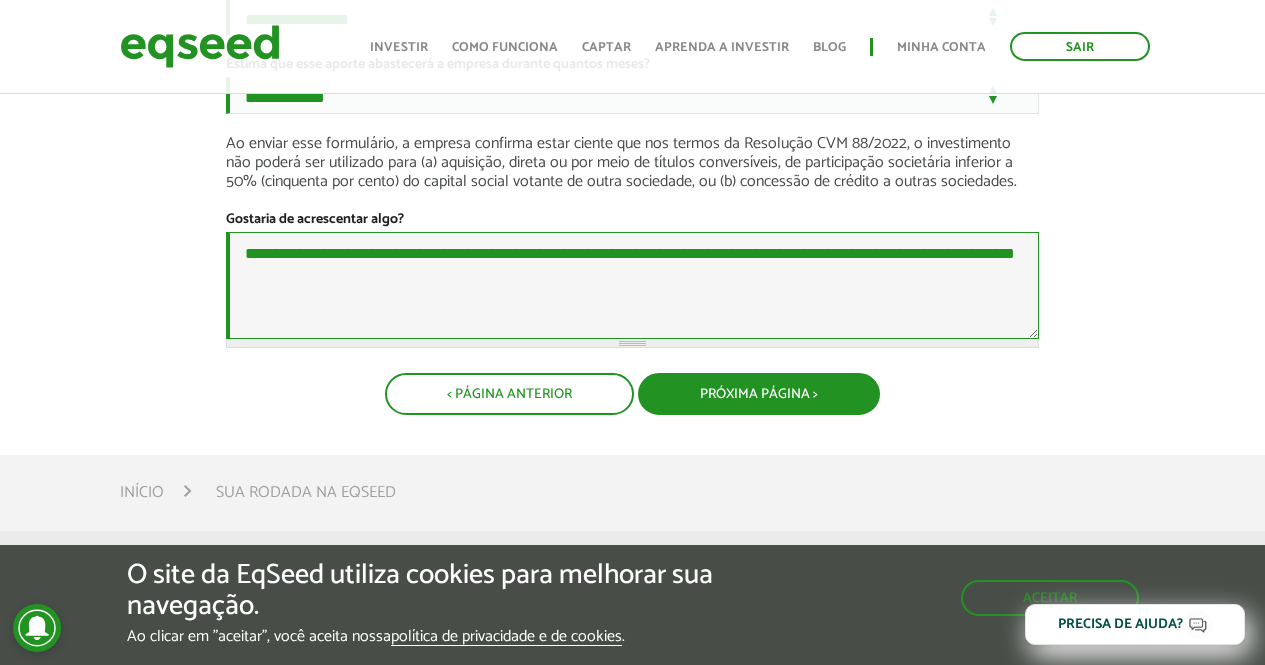 type on "**********" 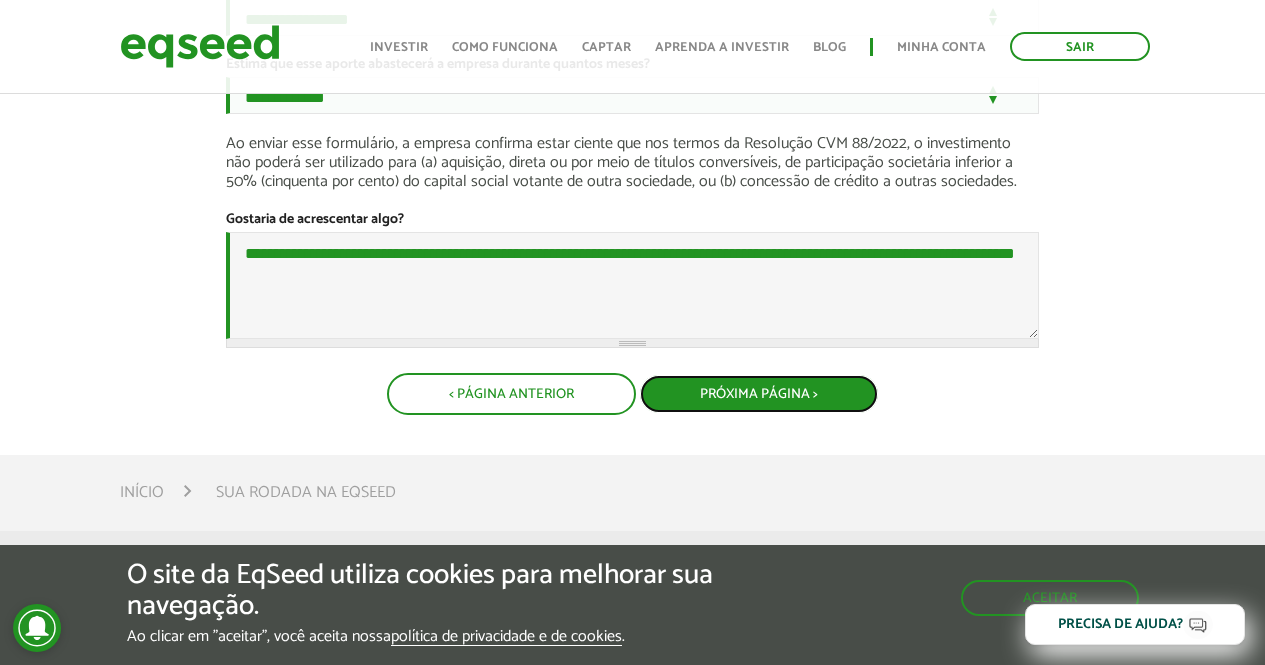 click on "Próxima Página >" at bounding box center (759, 394) 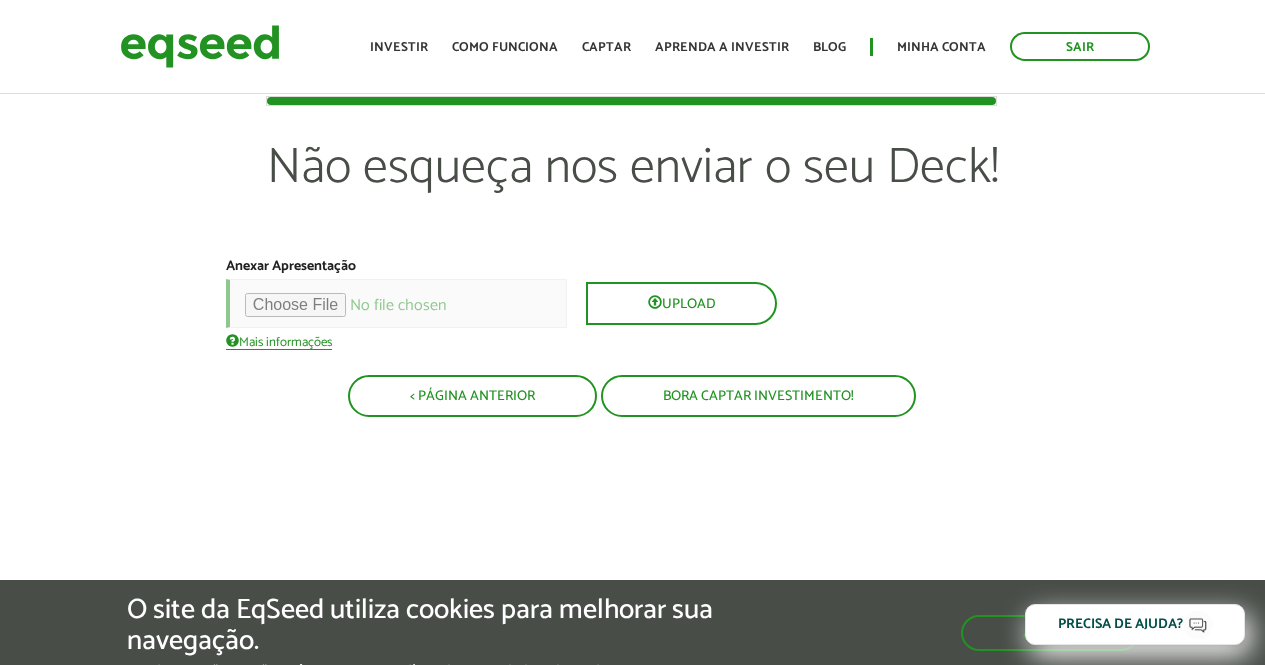 scroll, scrollTop: 0, scrollLeft: 0, axis: both 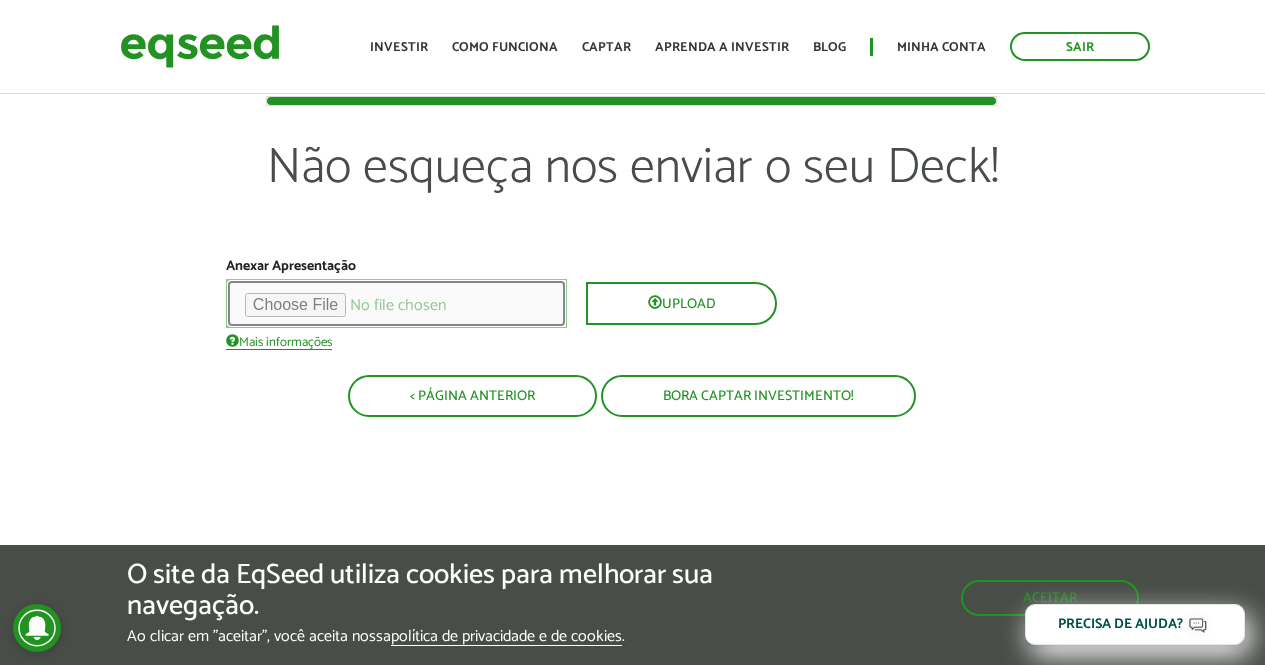 click at bounding box center [396, 303] 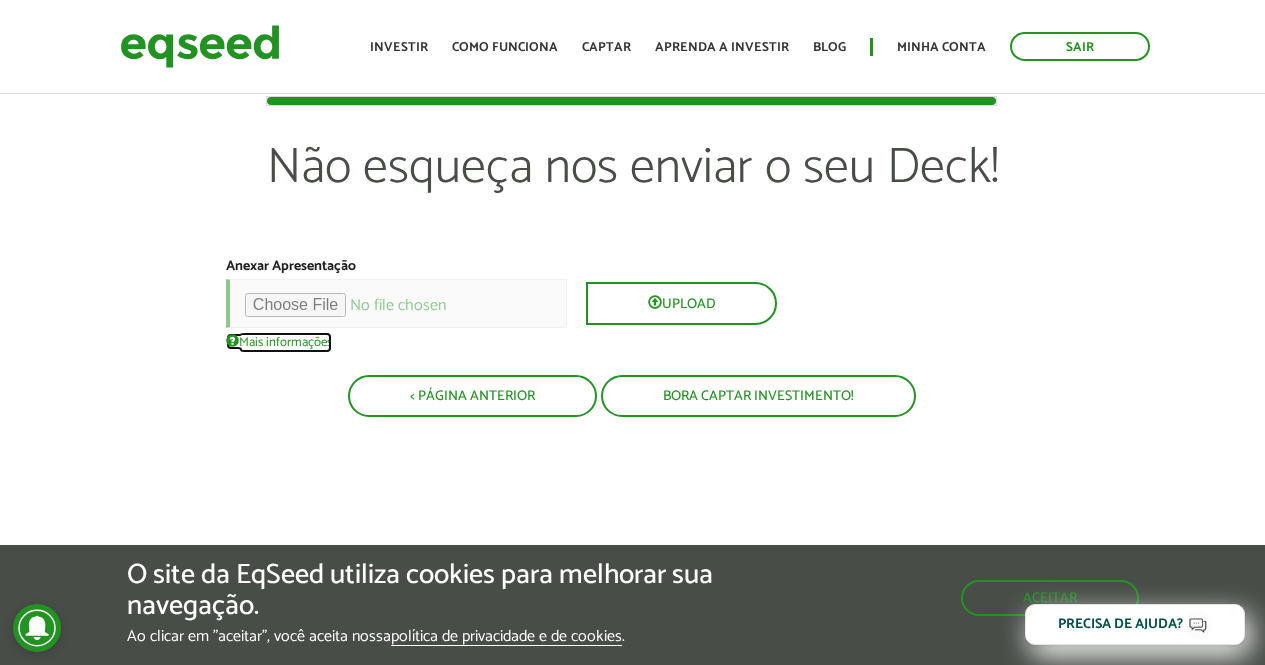 click on "Mais informações" at bounding box center [279, 341] 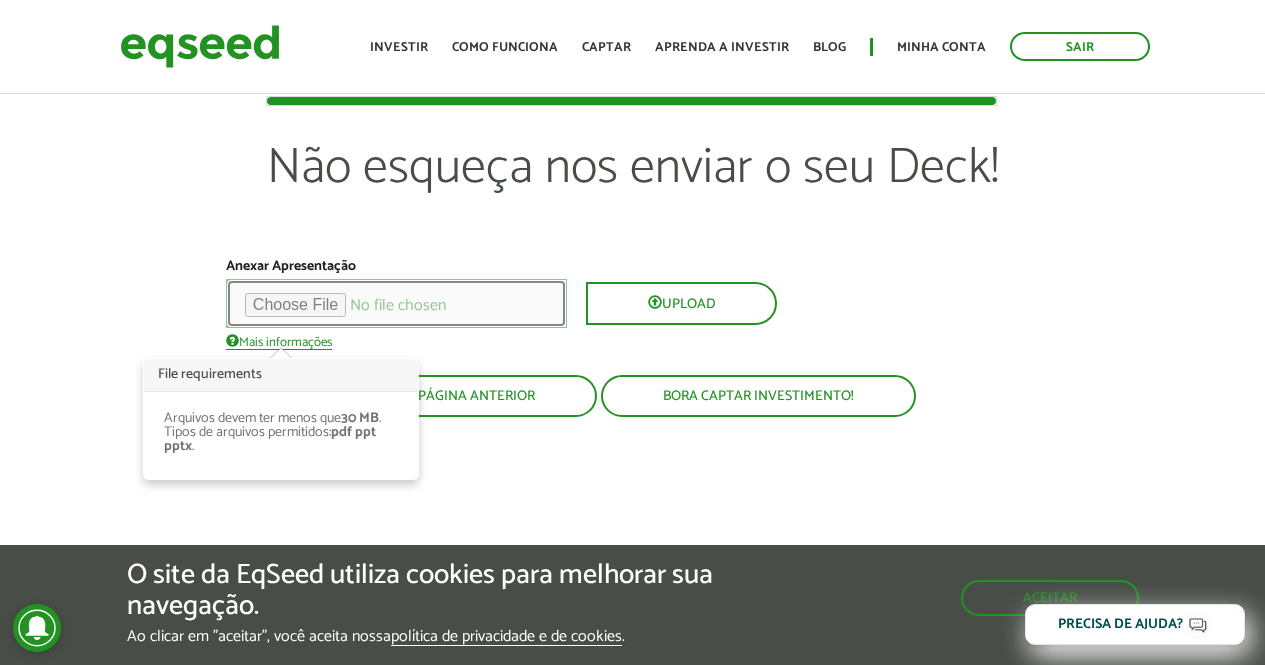 click at bounding box center [396, 303] 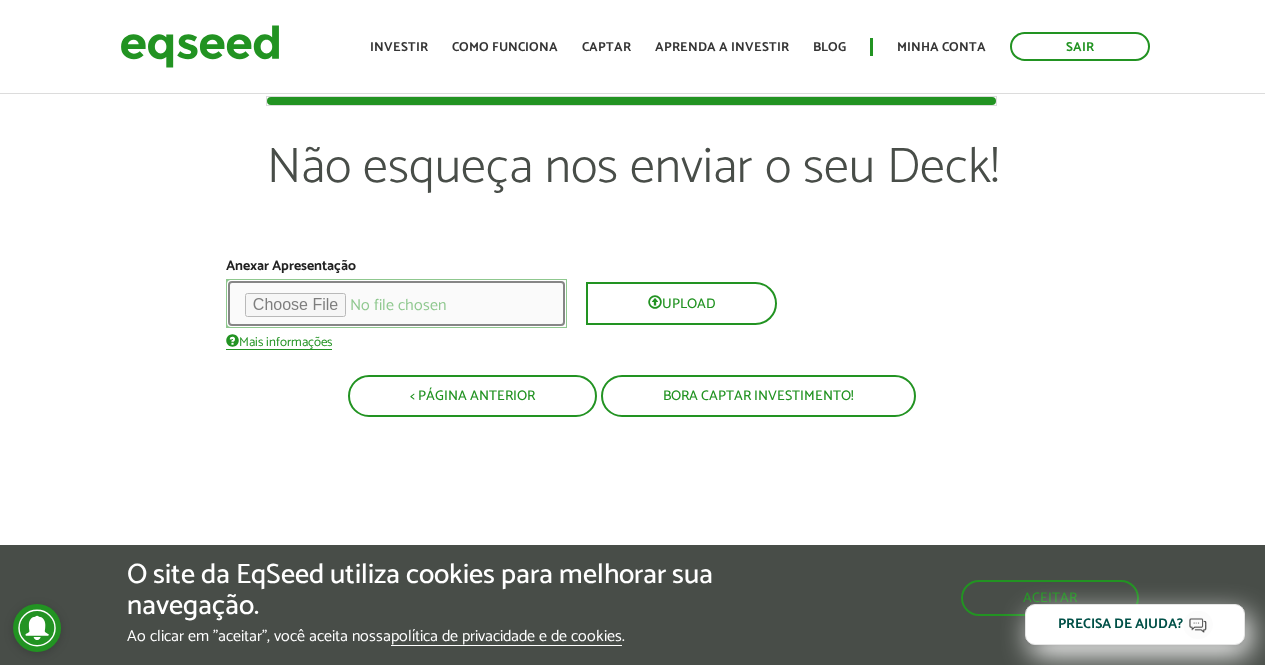click at bounding box center [396, 303] 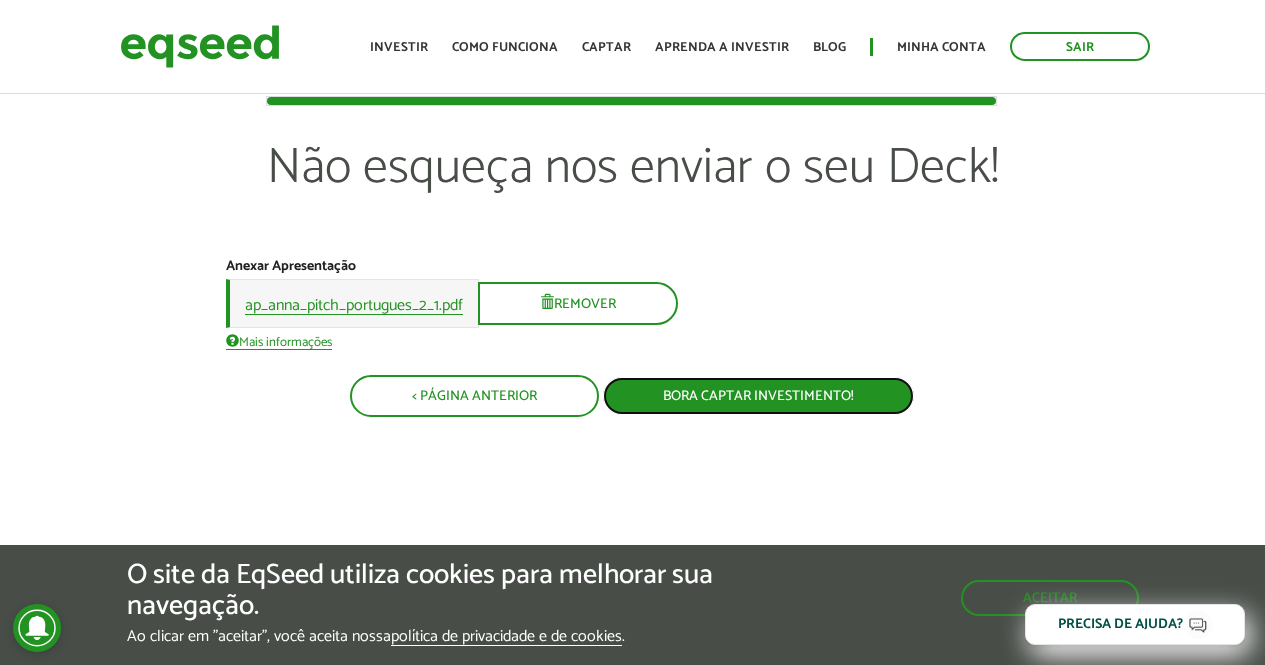 click on "Bora captar investimento!" at bounding box center [758, 396] 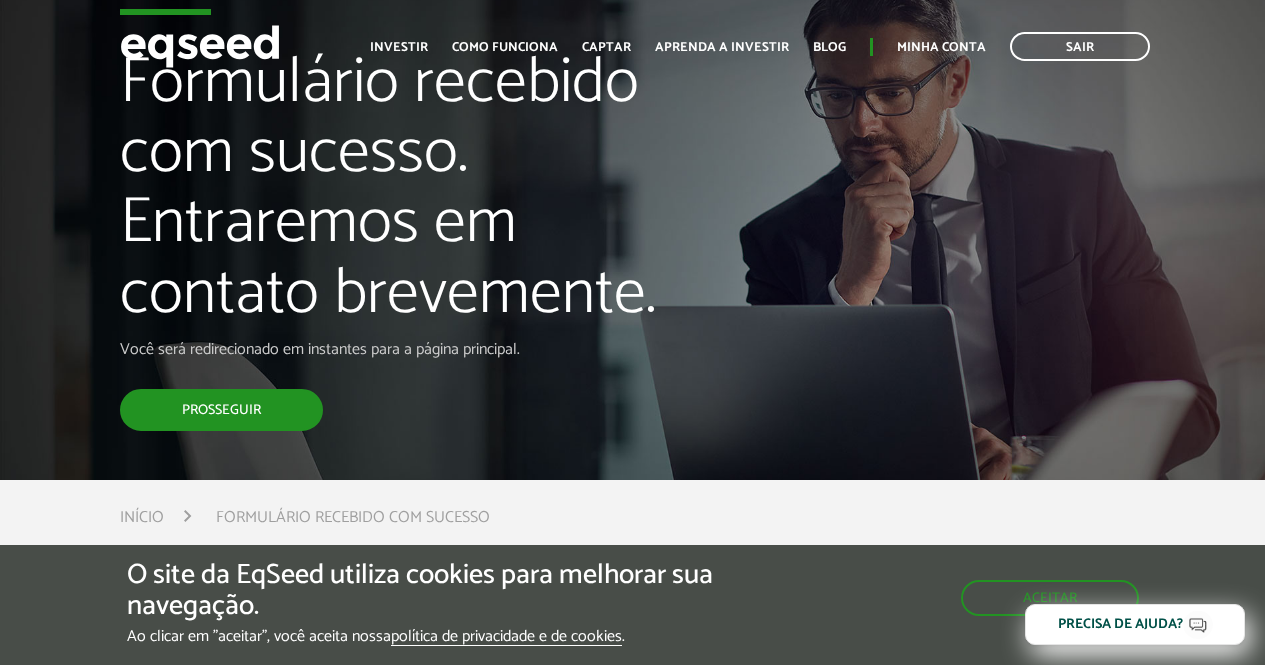 scroll, scrollTop: 0, scrollLeft: 0, axis: both 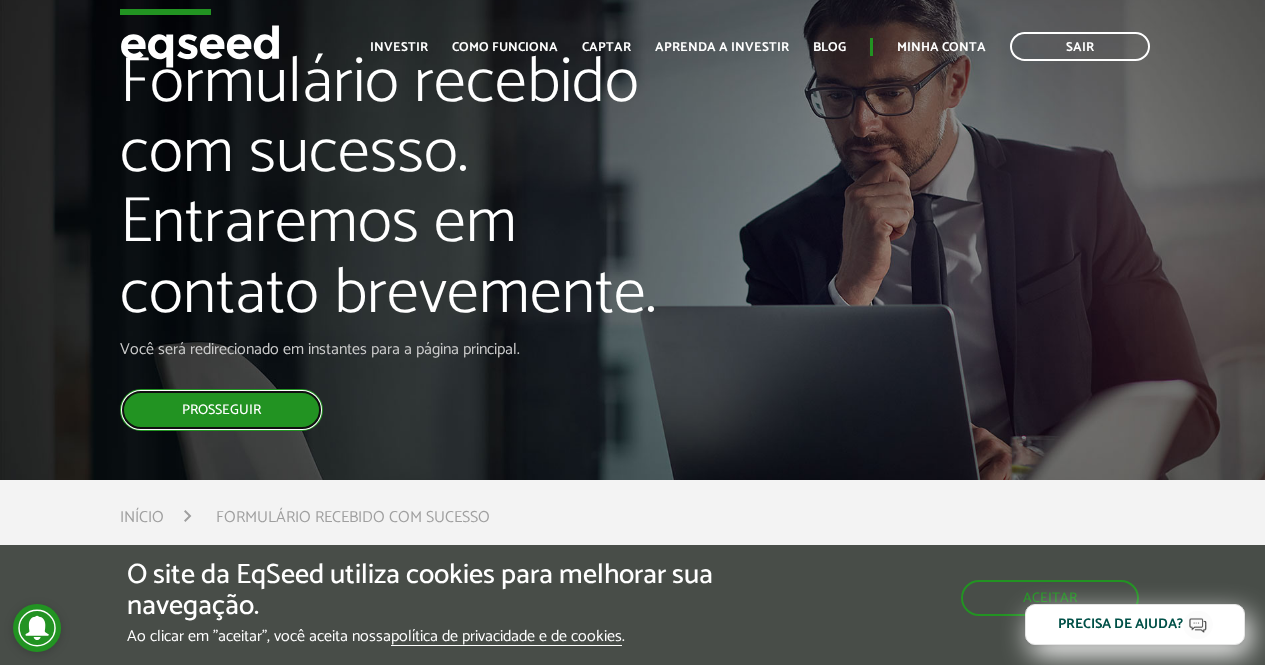 click on "Prosseguir" at bounding box center [221, 410] 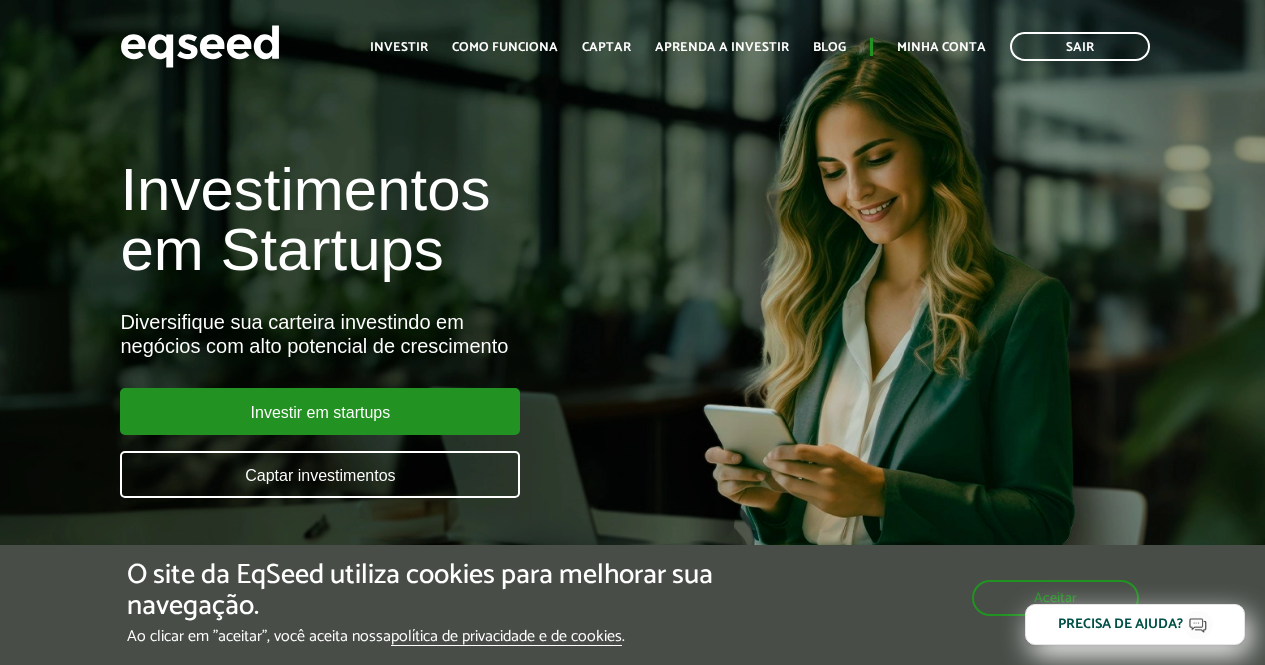scroll, scrollTop: 0, scrollLeft: 0, axis: both 